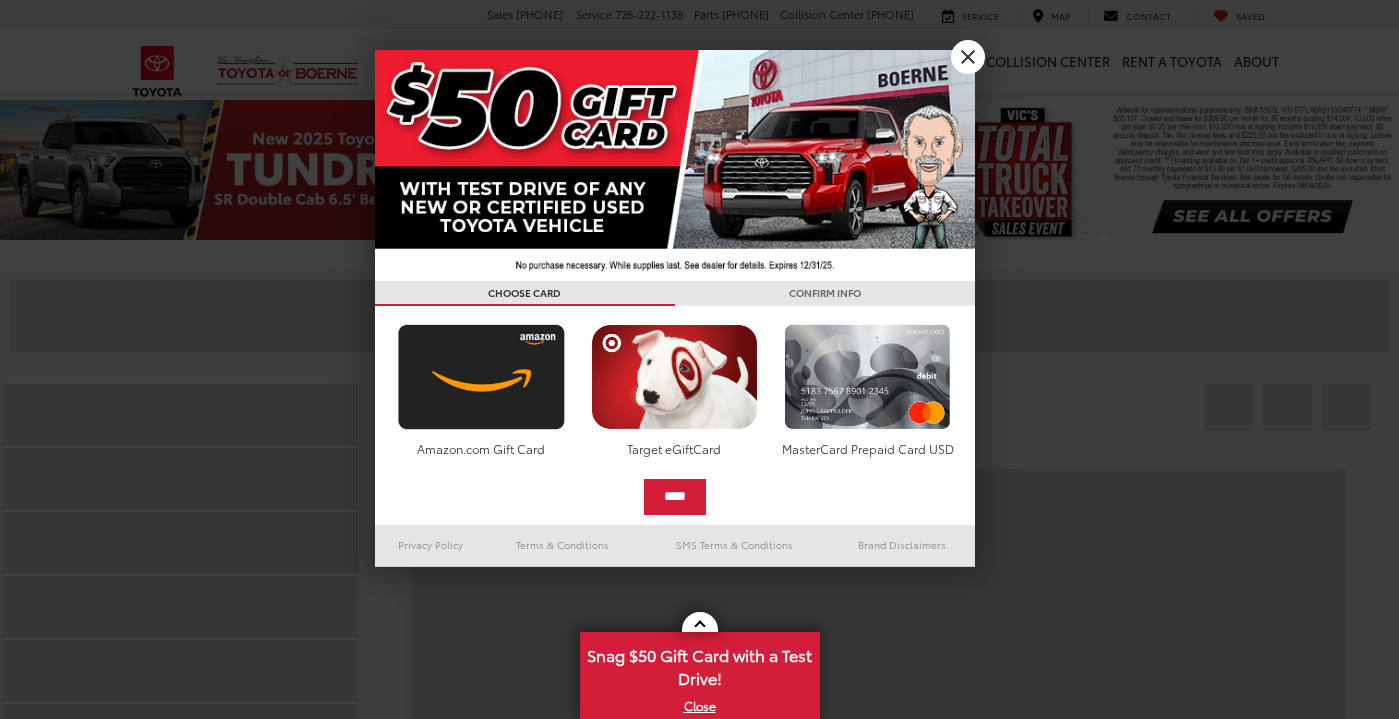 scroll, scrollTop: 0, scrollLeft: 0, axis: both 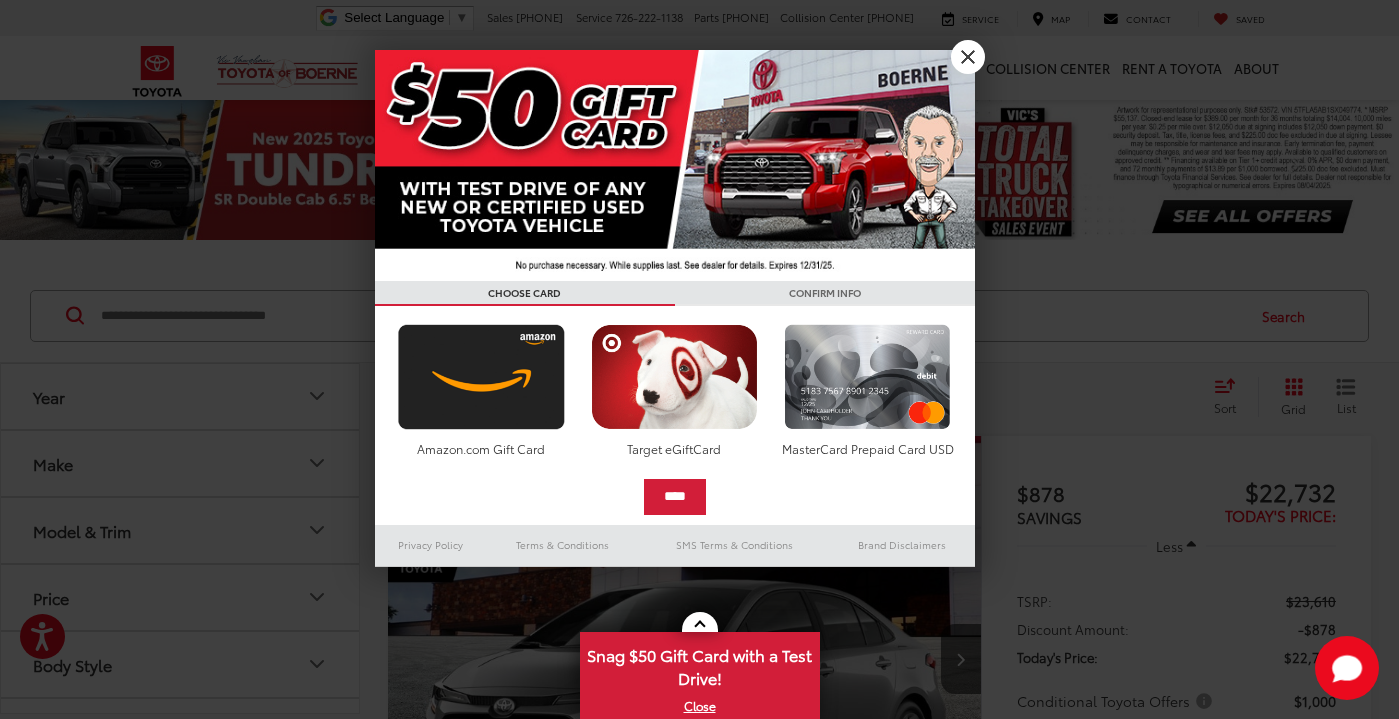 click on "X" at bounding box center [968, 57] 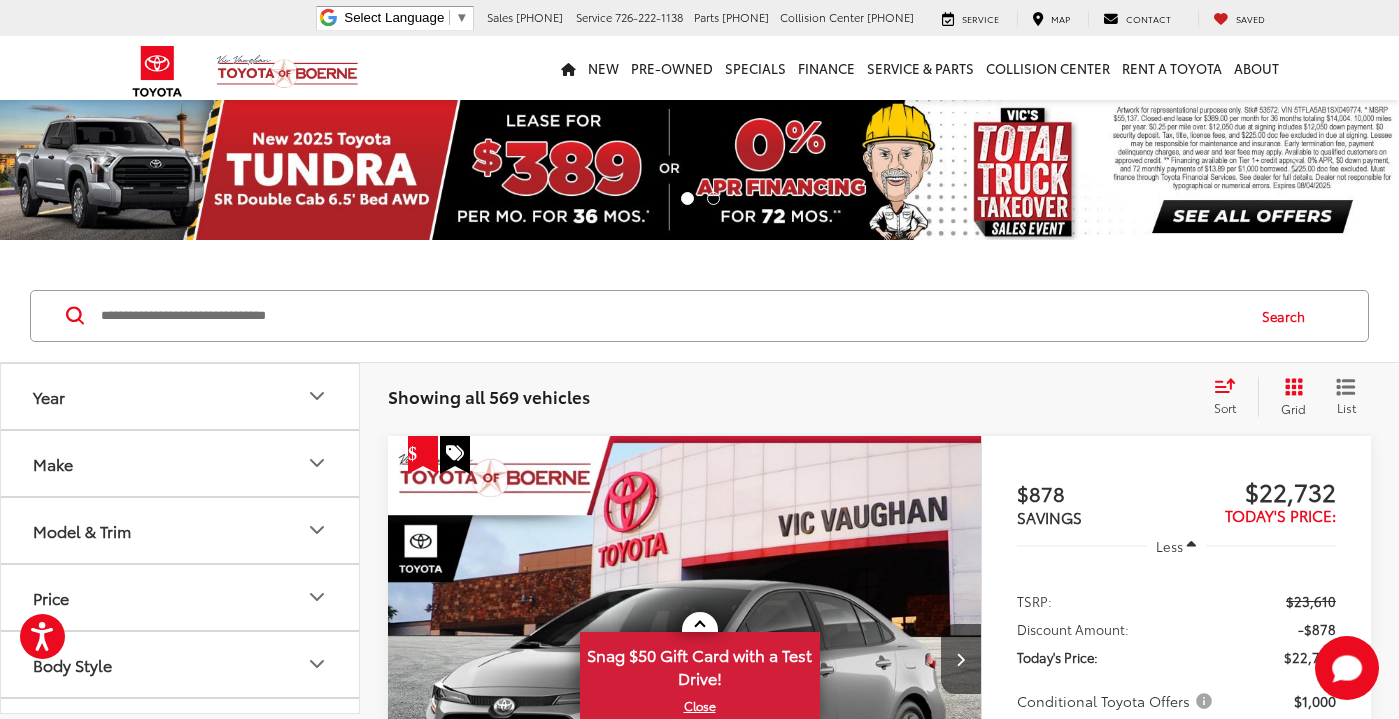 click on "Model & Trim" at bounding box center [181, 530] 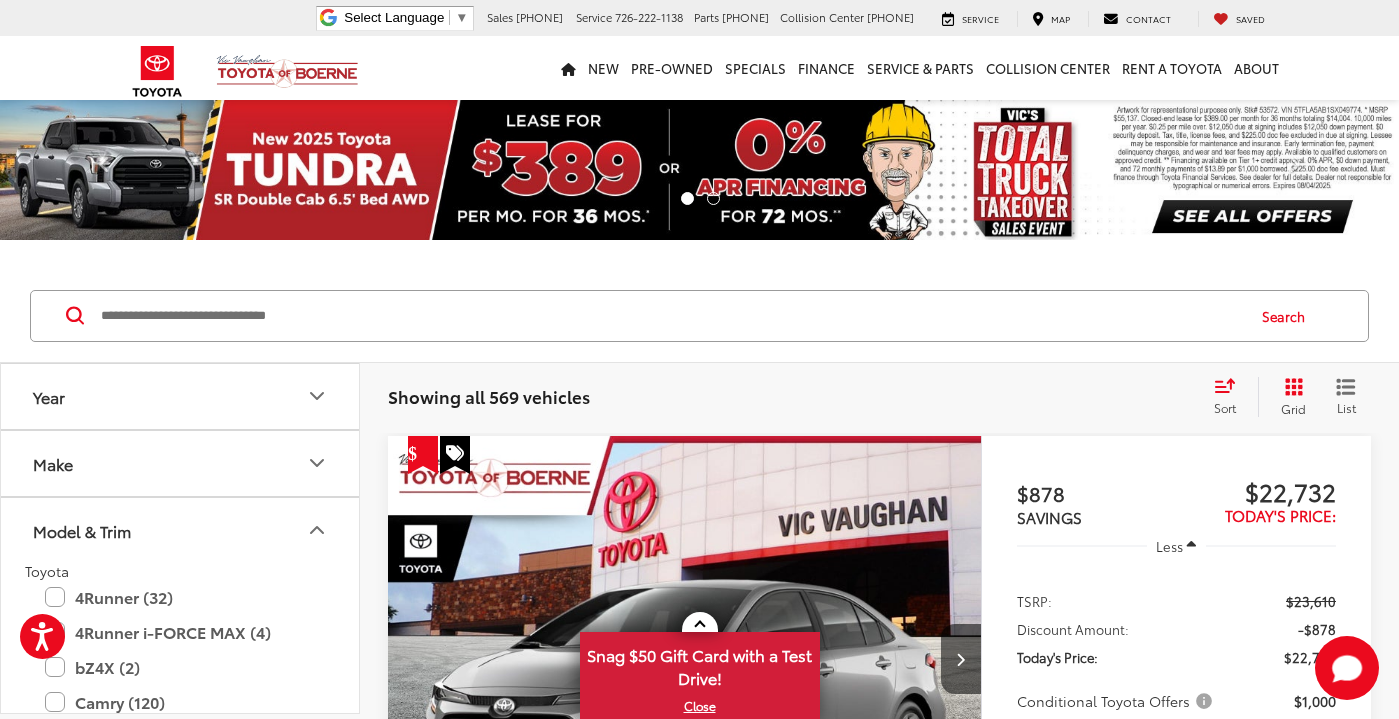 scroll, scrollTop: 1, scrollLeft: 0, axis: vertical 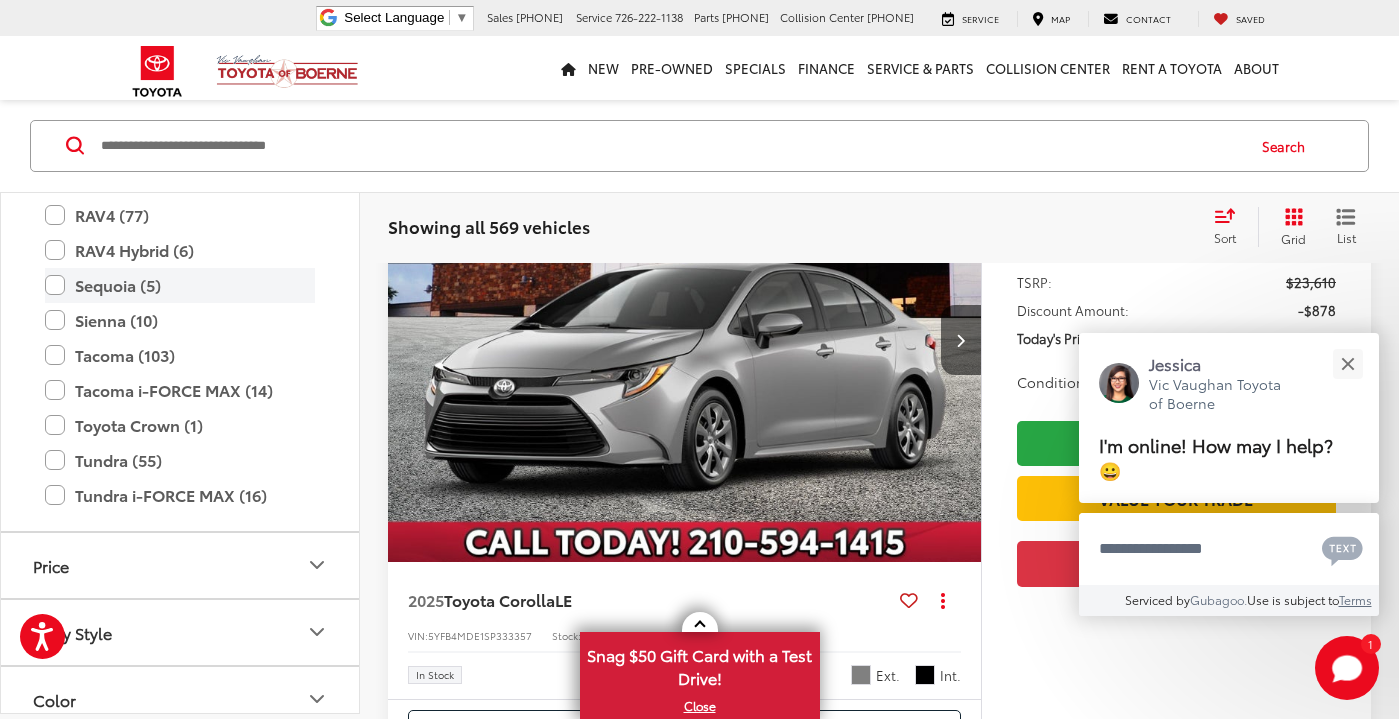 click on "Sequoia (5)" at bounding box center [180, 285] 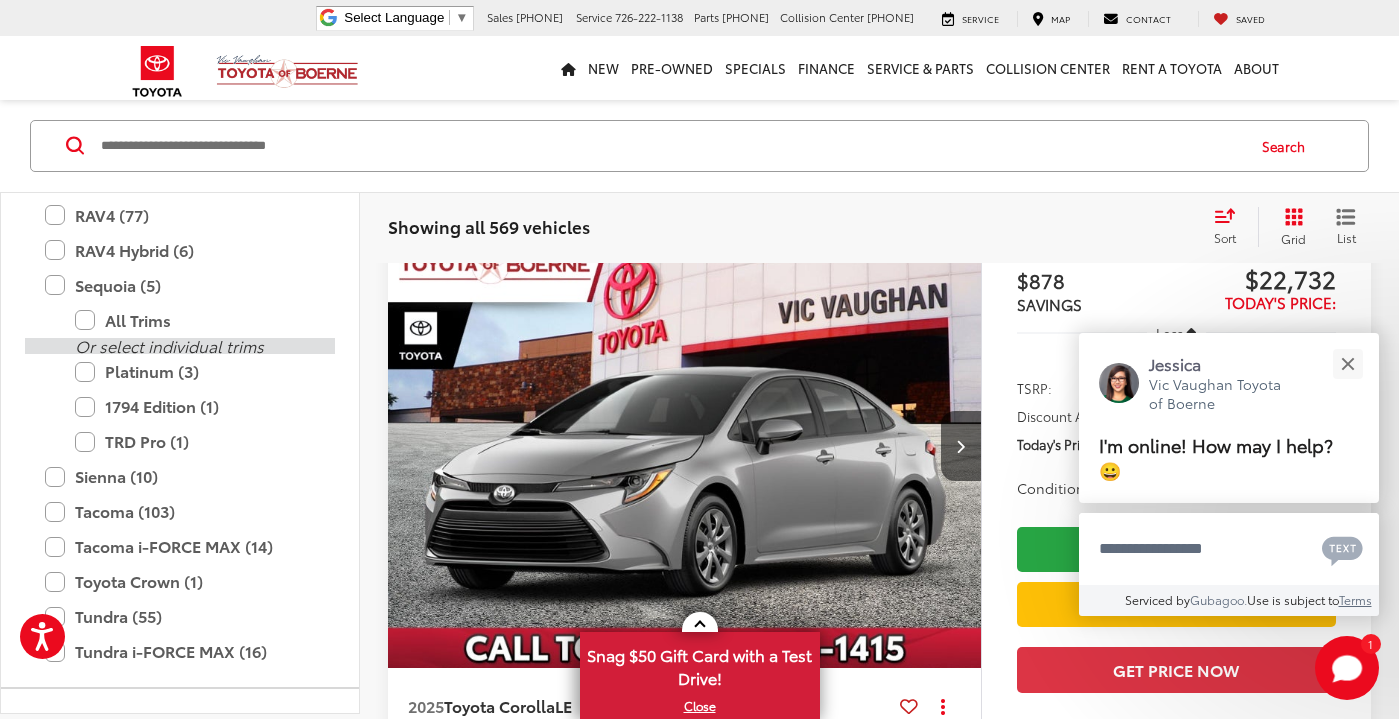 scroll, scrollTop: 170, scrollLeft: 0, axis: vertical 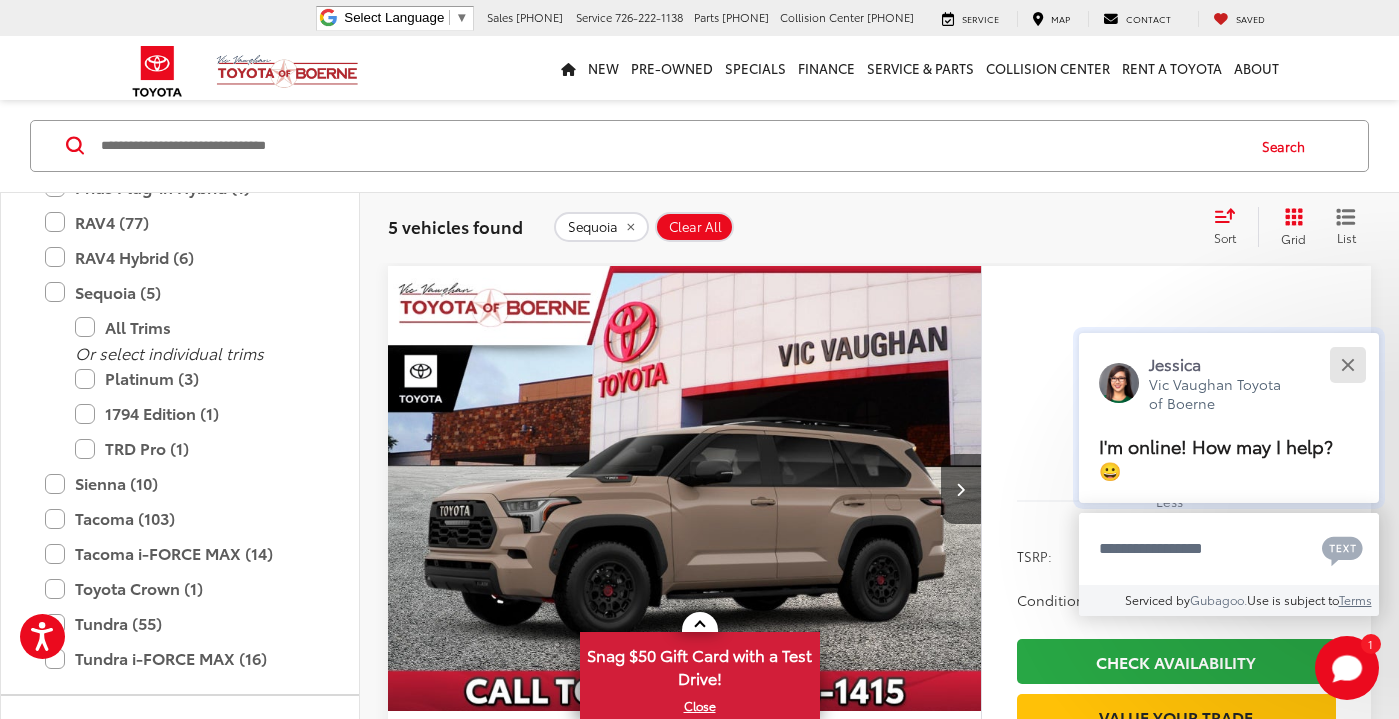 click at bounding box center [1347, 364] 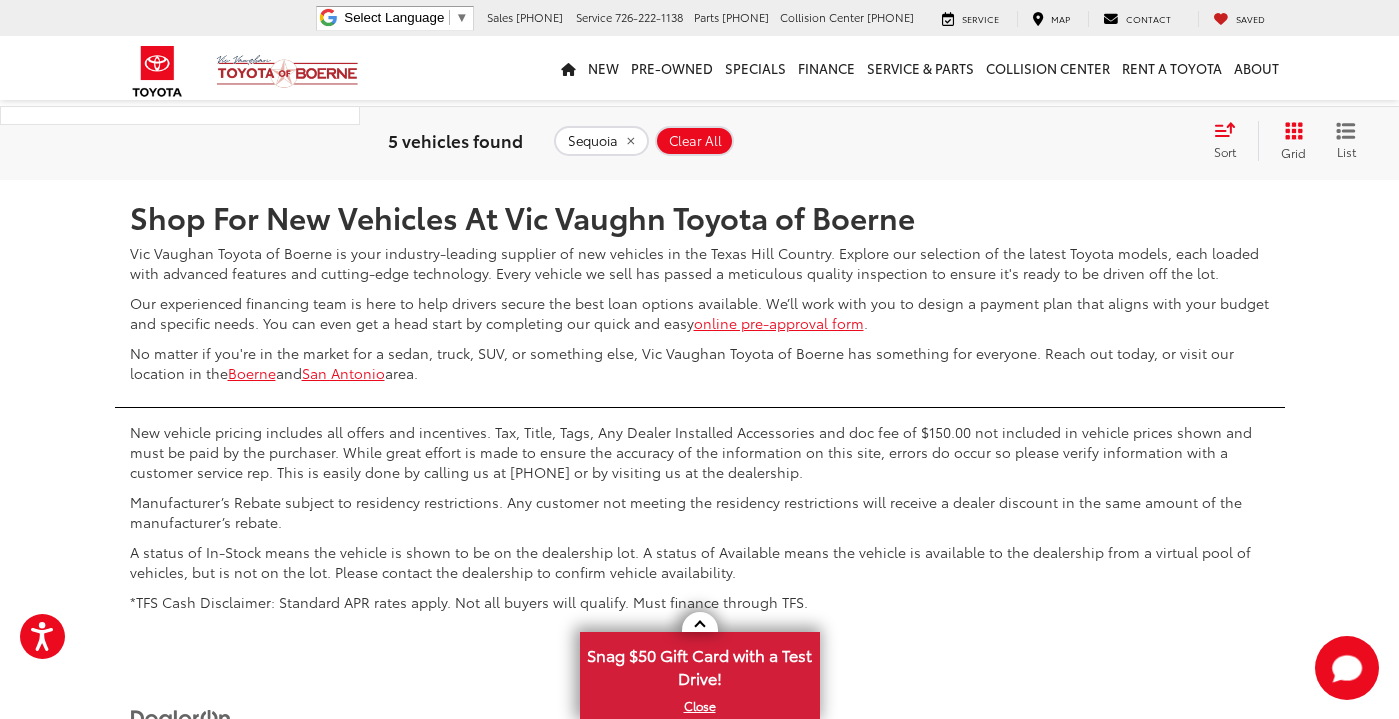 scroll, scrollTop: 4252, scrollLeft: 0, axis: vertical 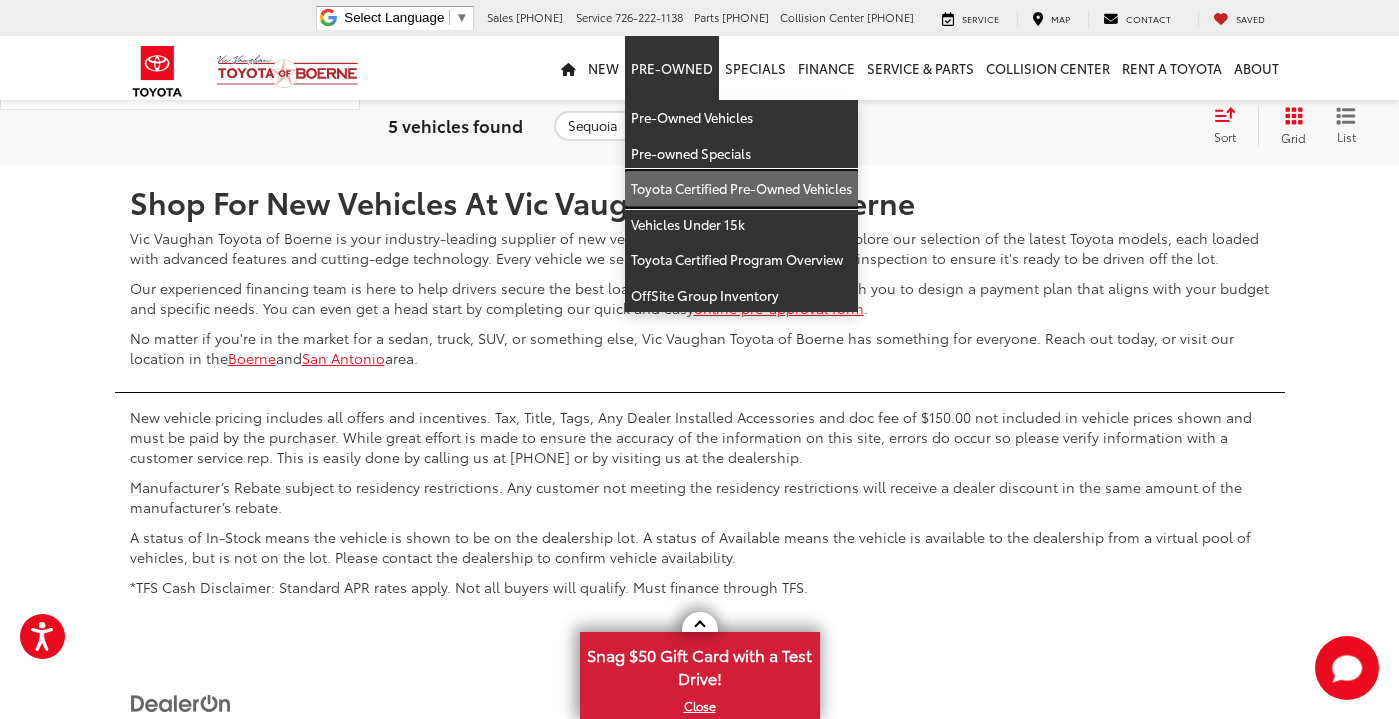 click on "Toyota Certified Pre-Owned Vehicles" at bounding box center [741, 189] 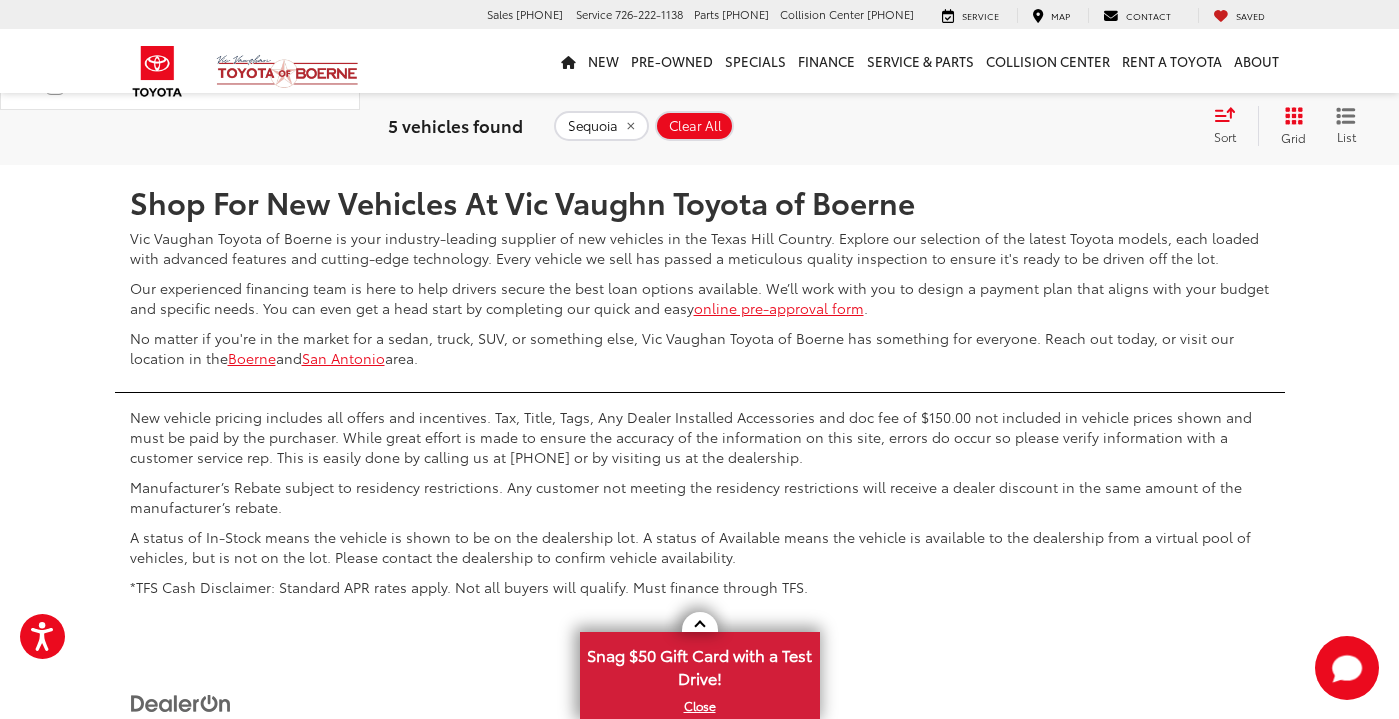 scroll, scrollTop: 0, scrollLeft: 0, axis: both 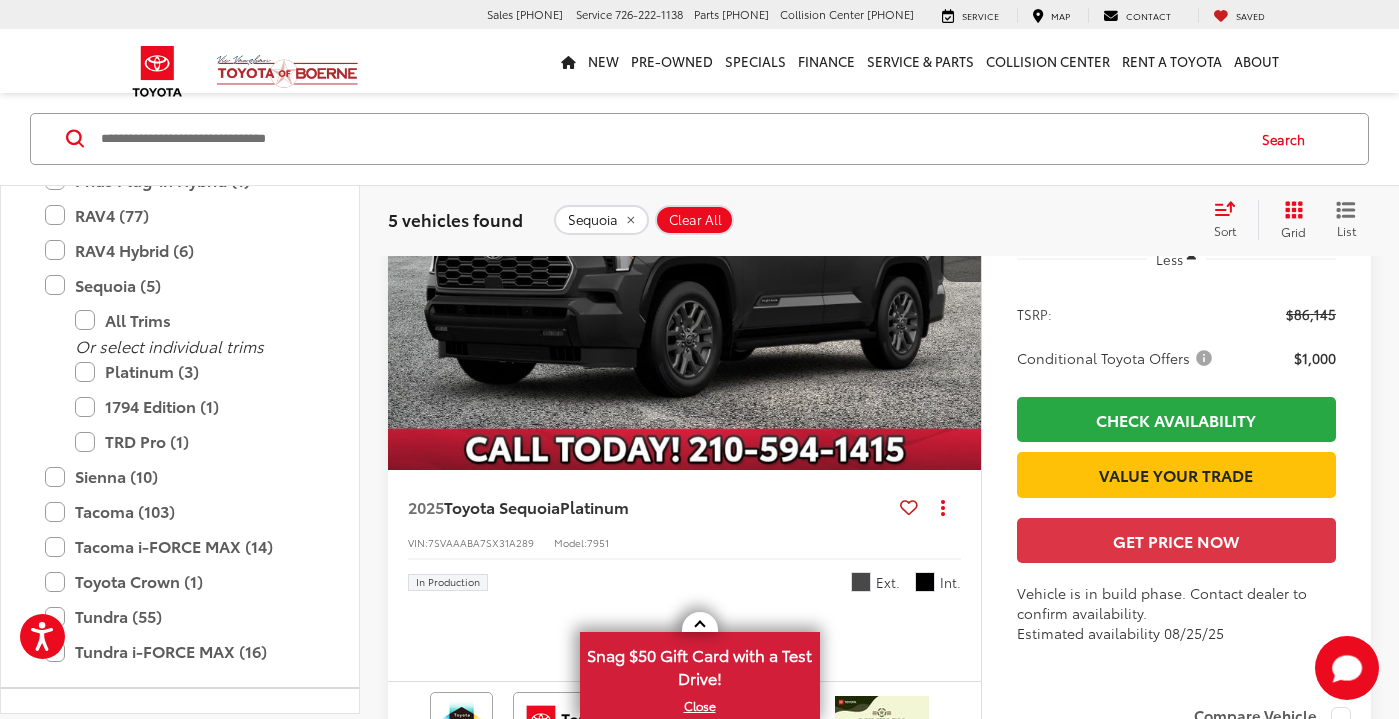 click at bounding box center (685, 247) 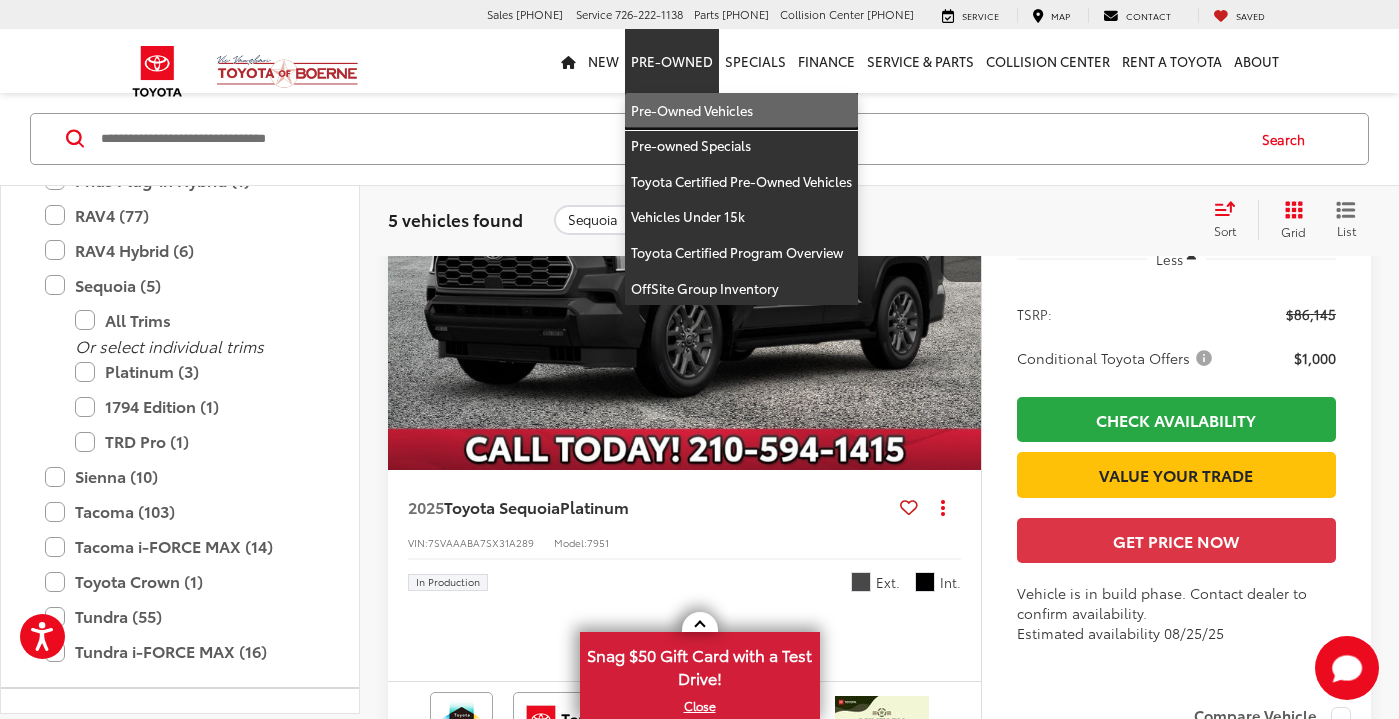 click on "Pre-Owned Vehicles" at bounding box center (741, 111) 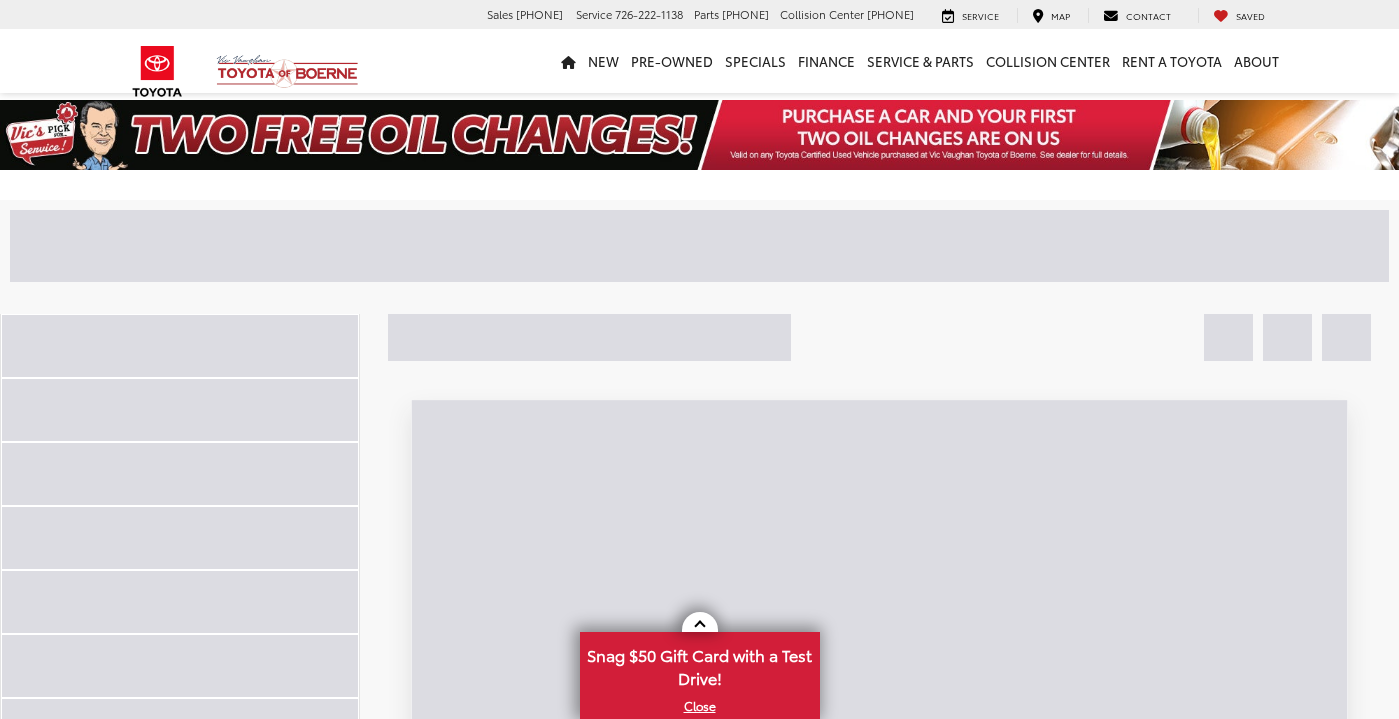 scroll, scrollTop: 0, scrollLeft: 0, axis: both 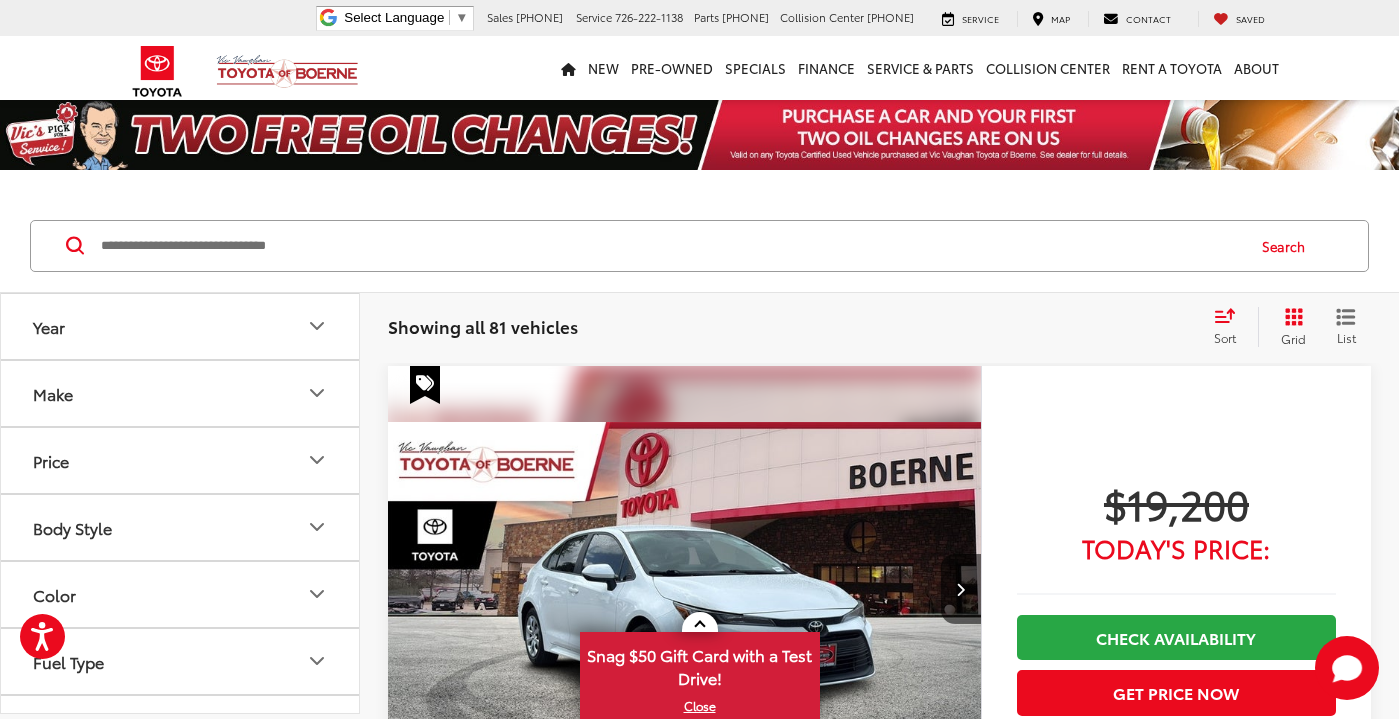 click on "Make" at bounding box center [181, 393] 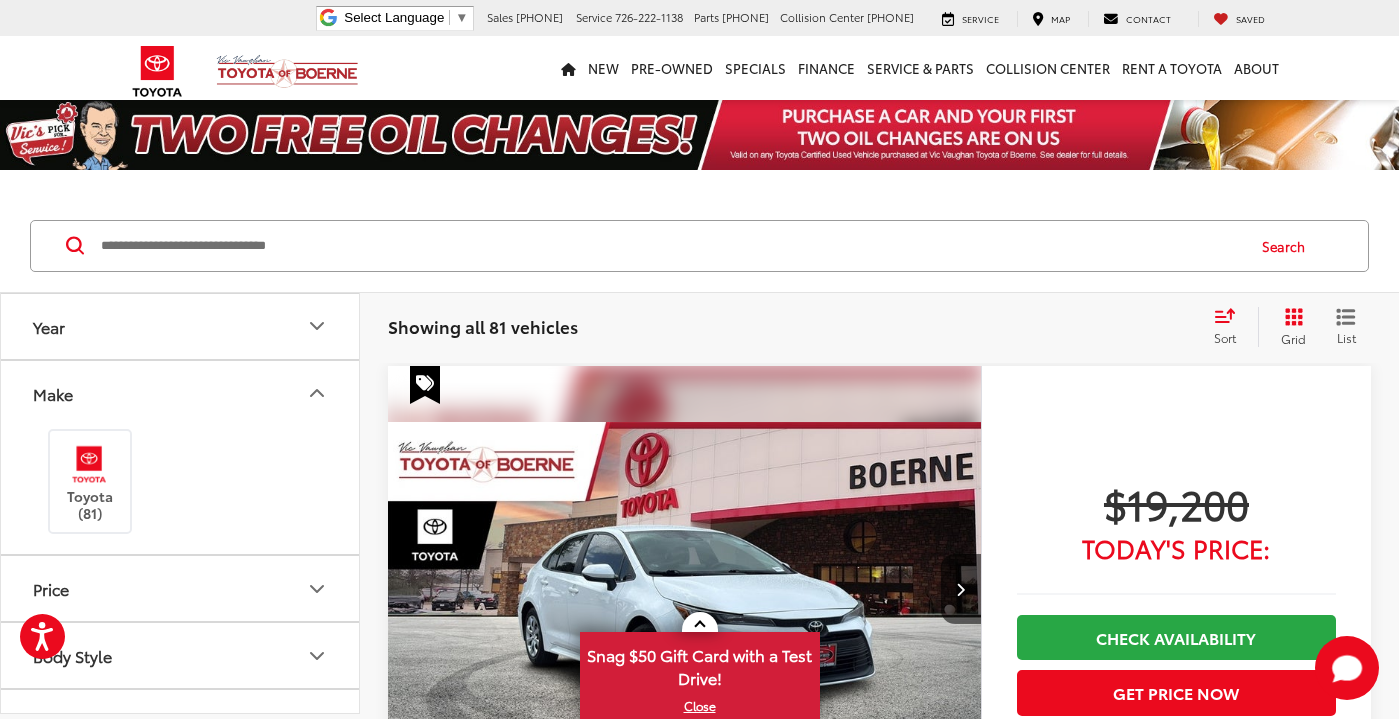 click on "Make" at bounding box center (181, 393) 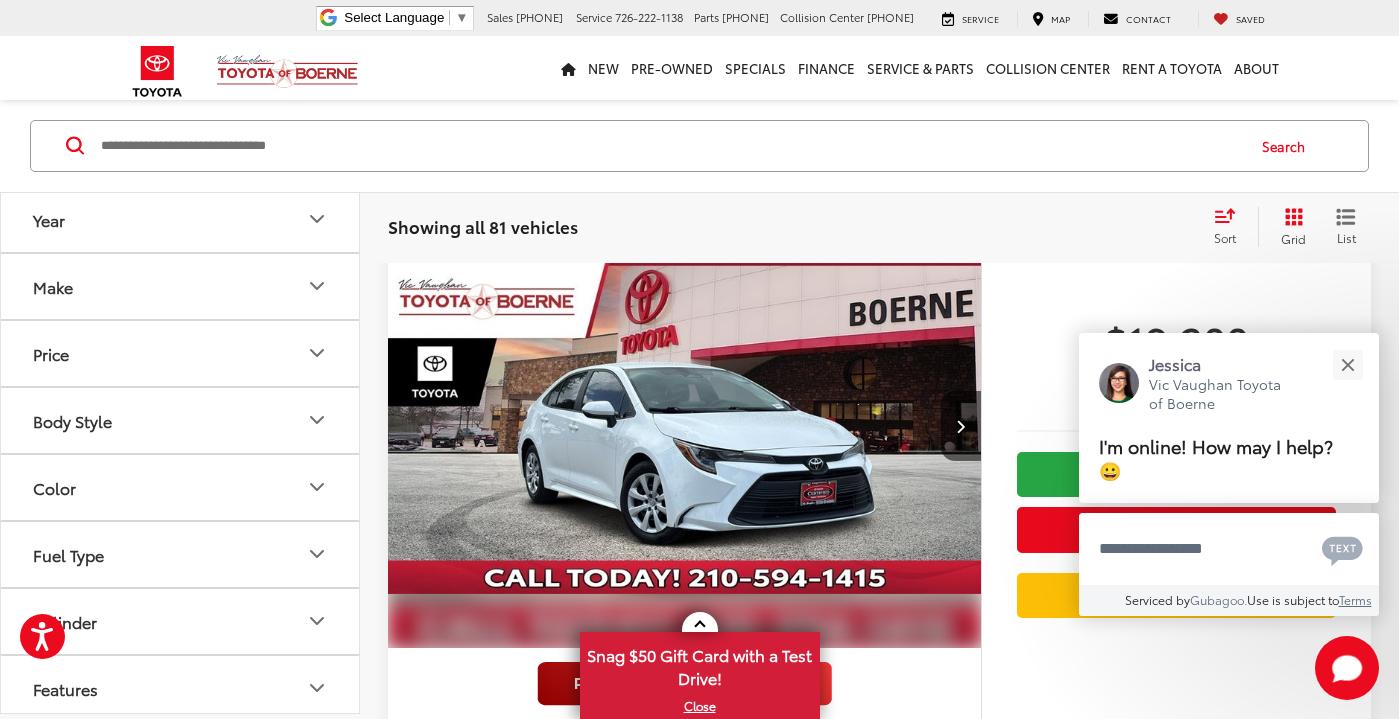 scroll, scrollTop: 177, scrollLeft: 0, axis: vertical 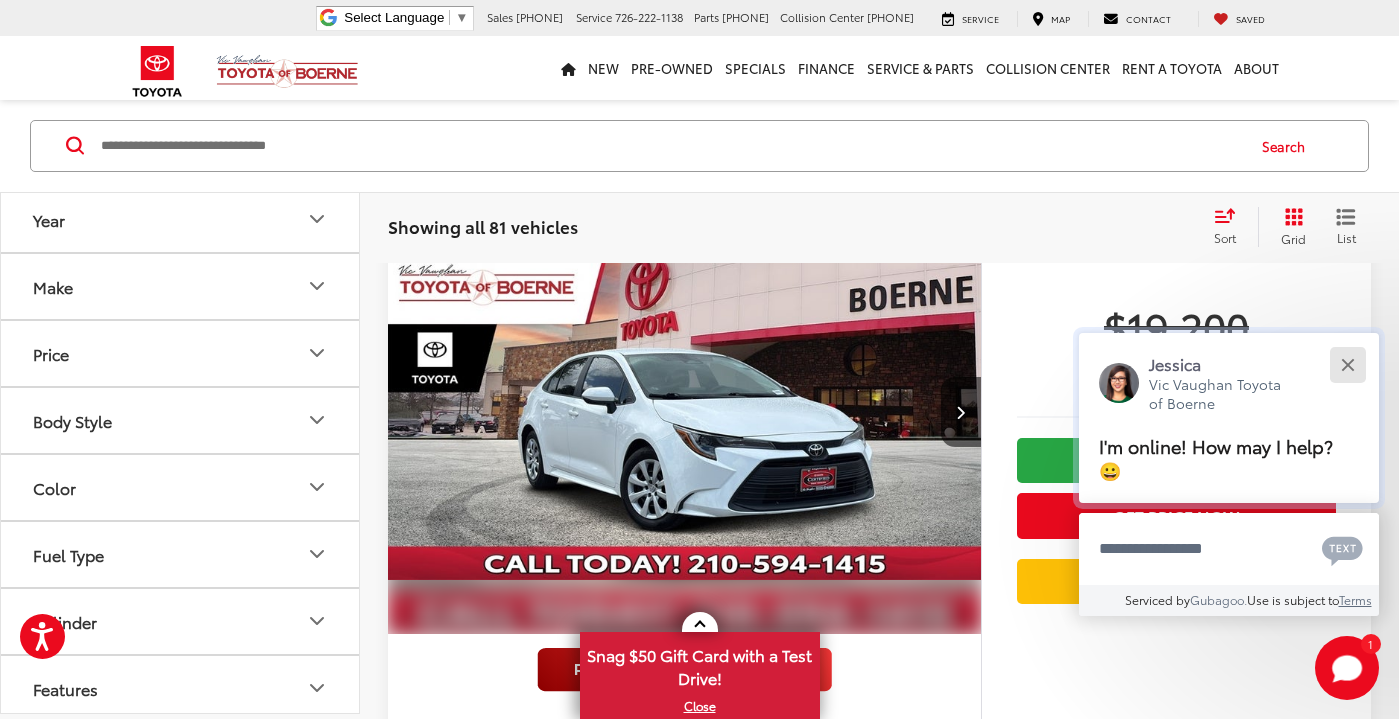 click at bounding box center [1347, 364] 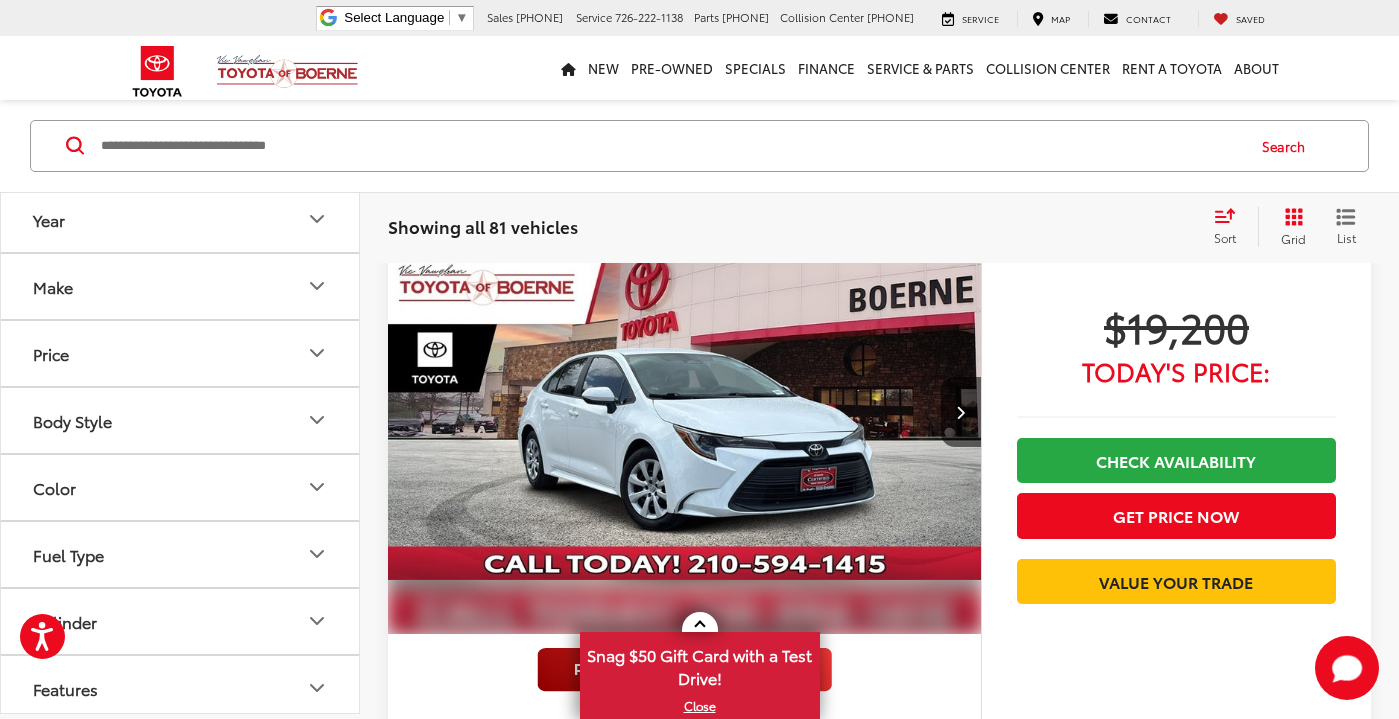 click on "Body Style" at bounding box center [181, 420] 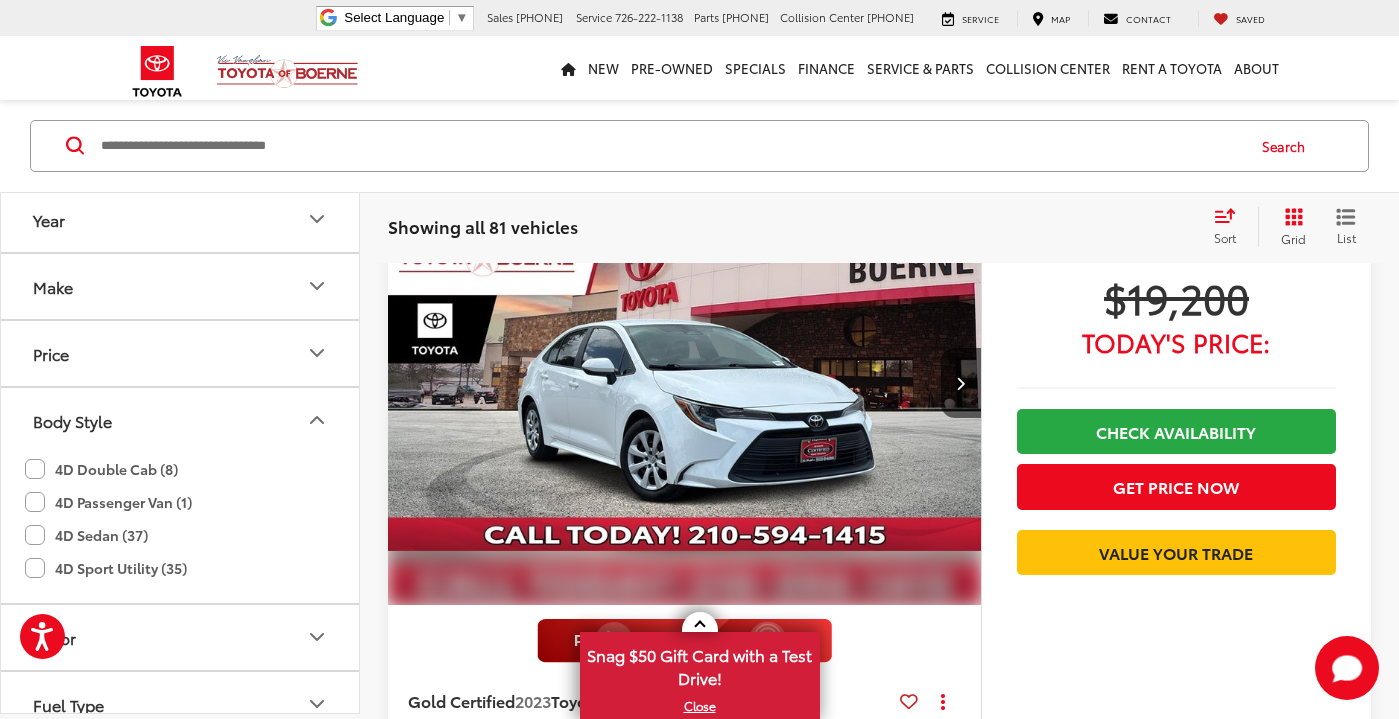 scroll, scrollTop: 206, scrollLeft: 3, axis: both 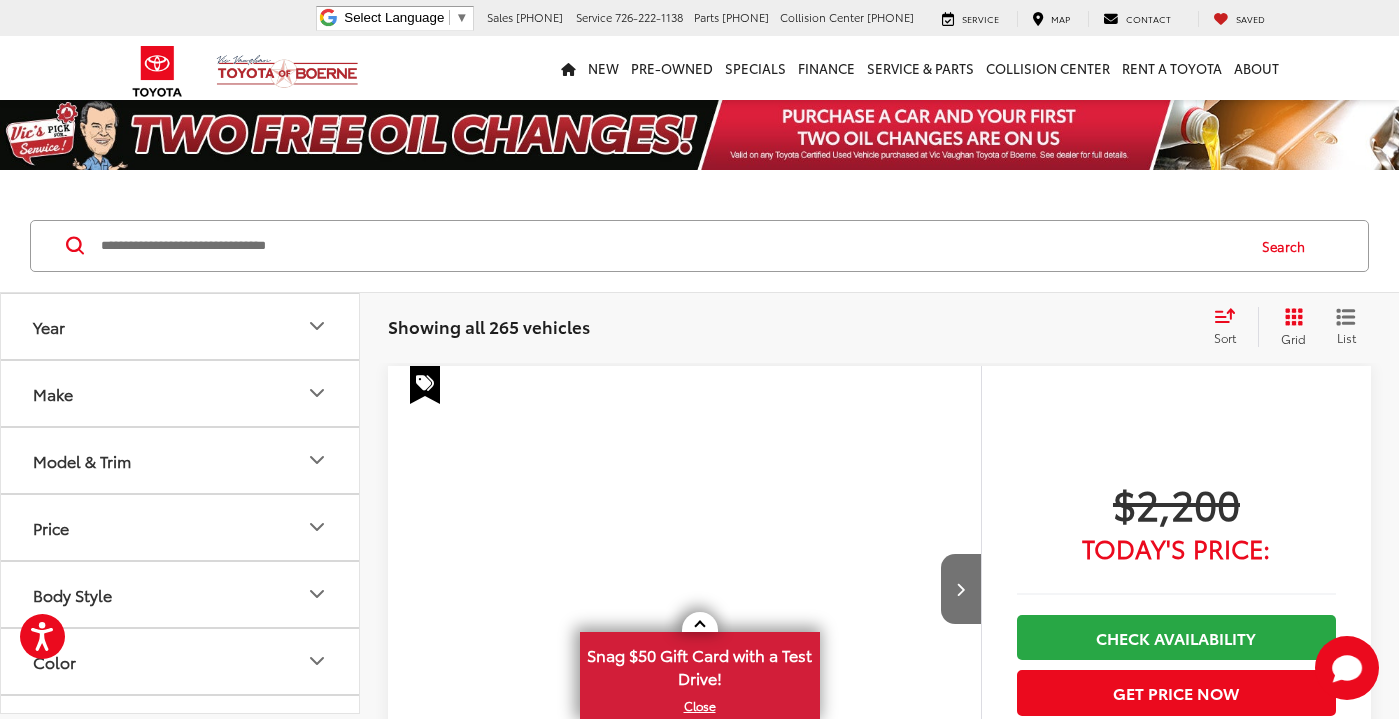 click on "Model & Trim" at bounding box center [181, 460] 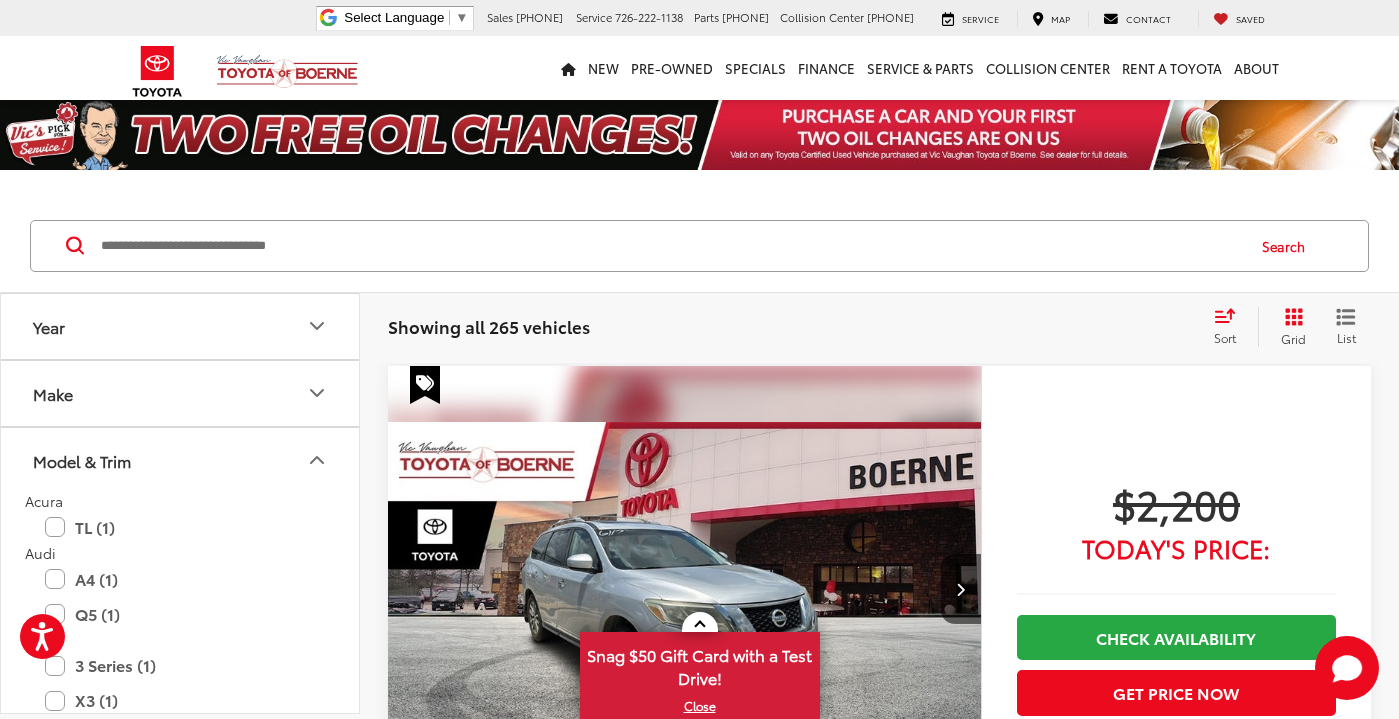scroll, scrollTop: 0, scrollLeft: 0, axis: both 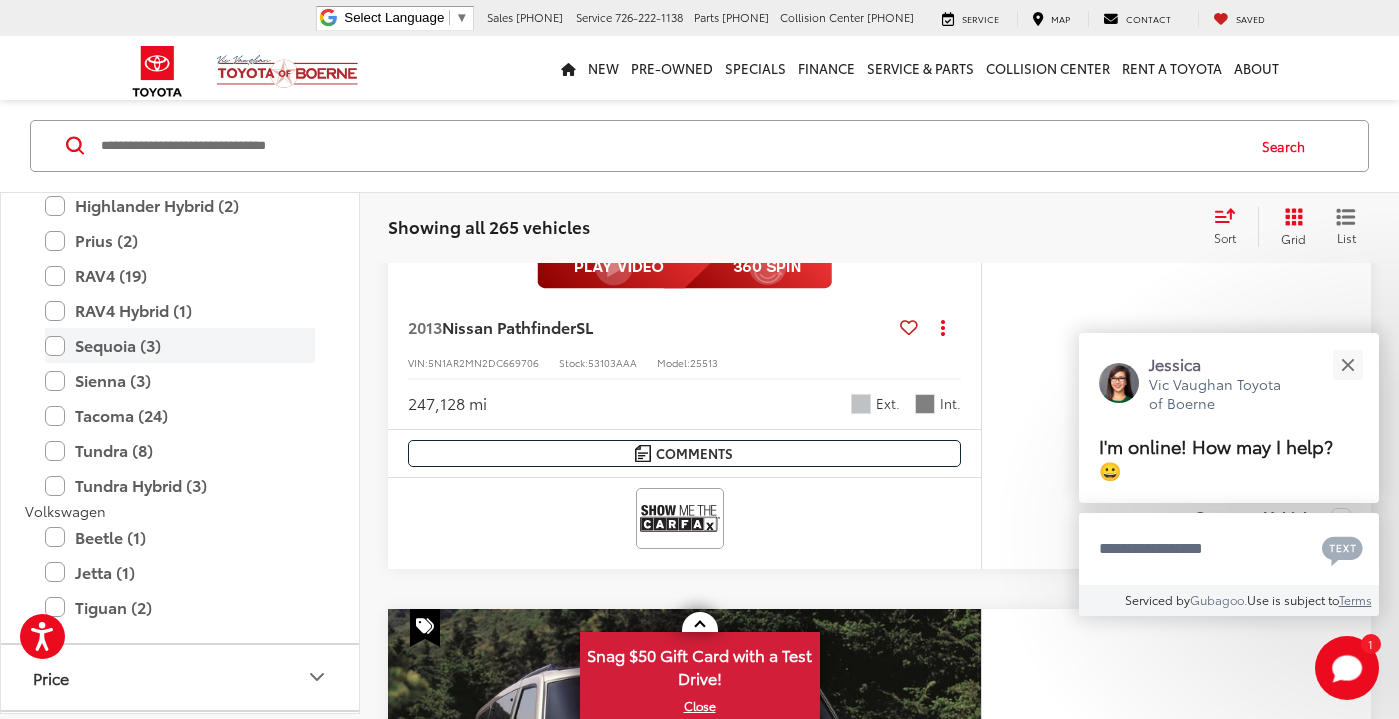 click on "Sequoia (3)" at bounding box center [180, 345] 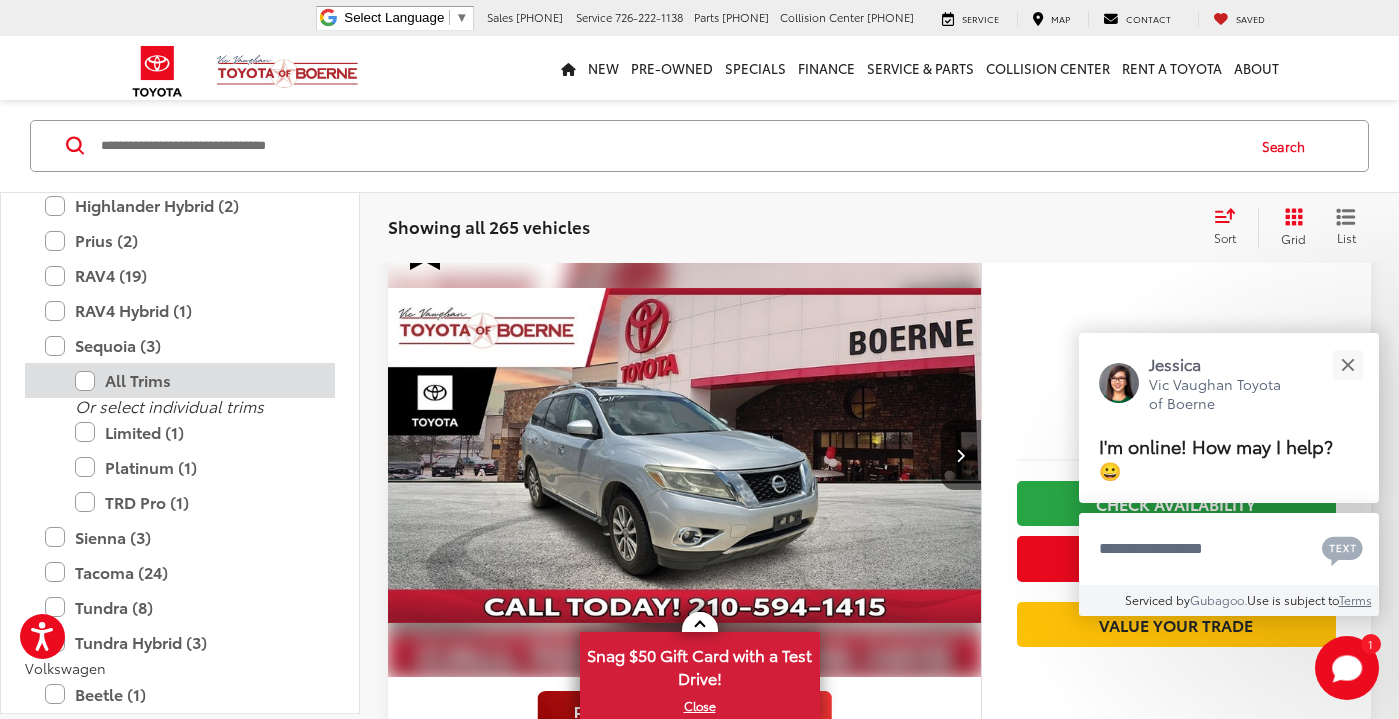 scroll, scrollTop: 100, scrollLeft: 0, axis: vertical 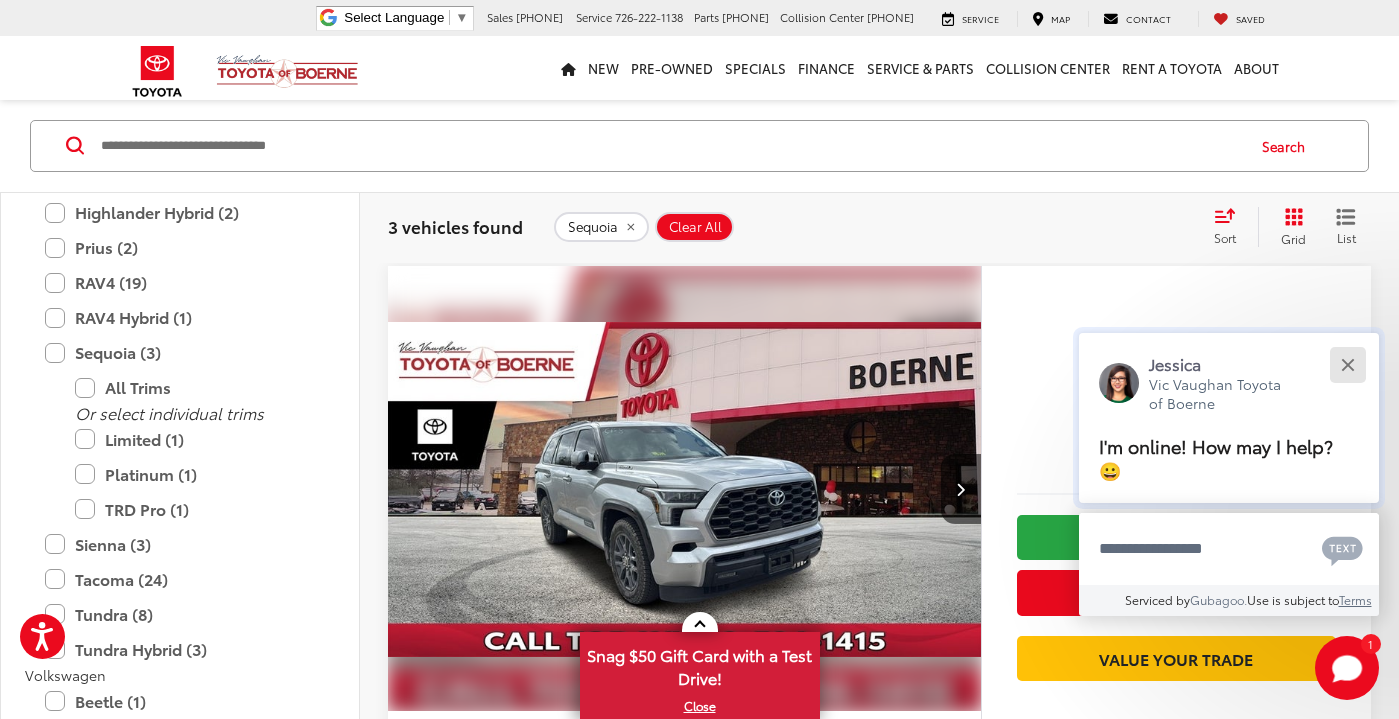click at bounding box center (1347, 364) 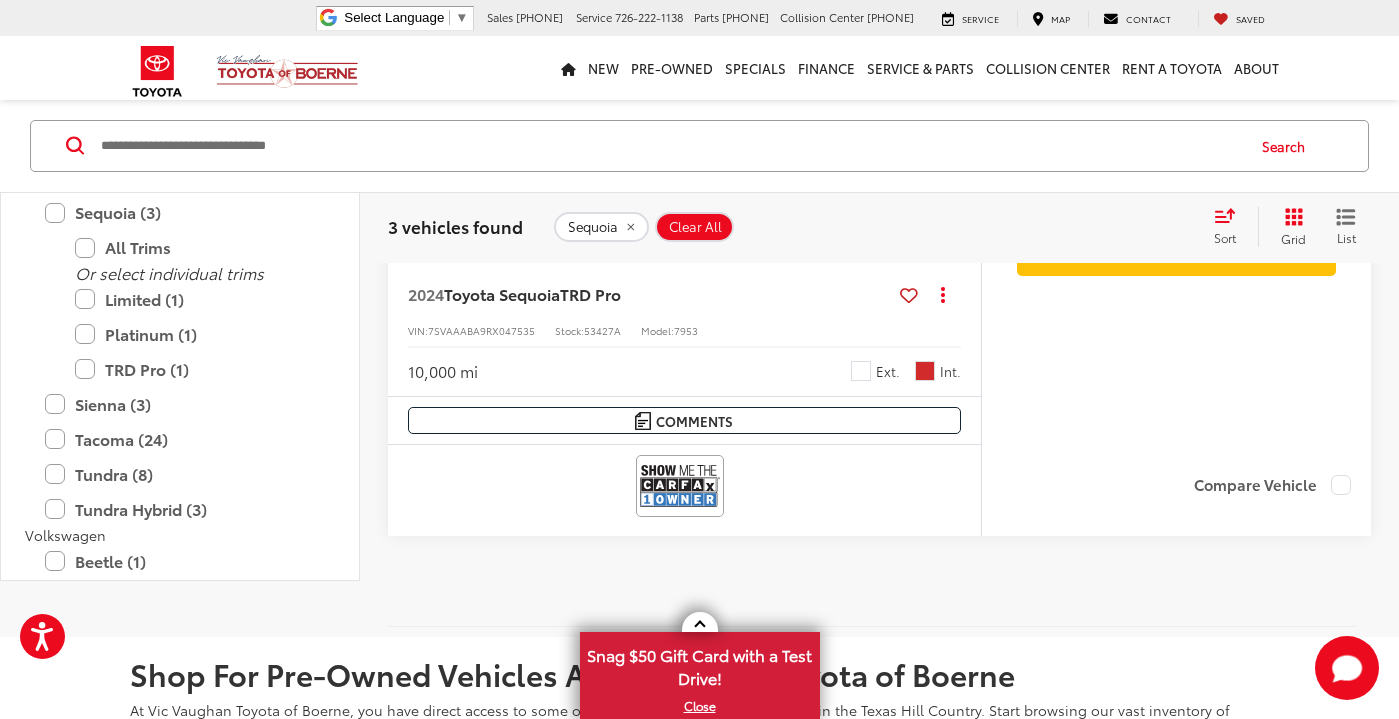 scroll, scrollTop: 2241, scrollLeft: 0, axis: vertical 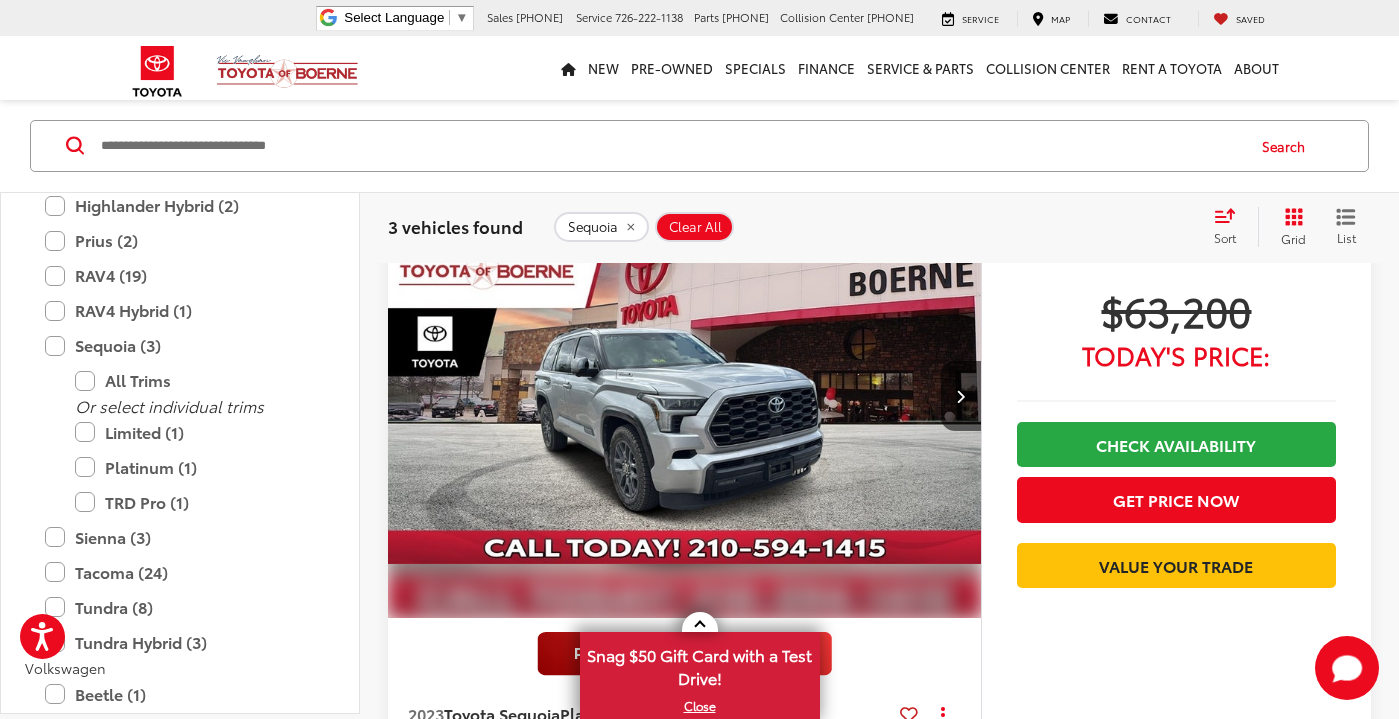click at bounding box center (685, 396) 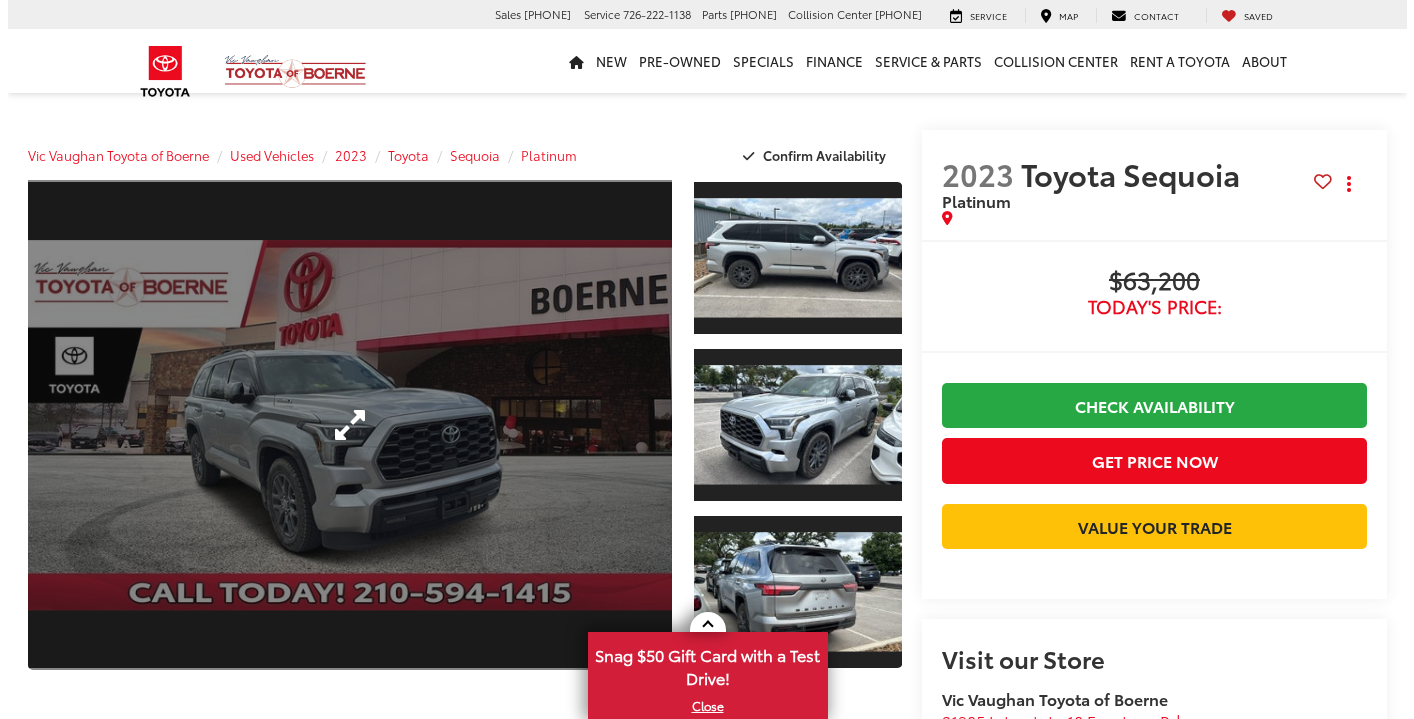 scroll, scrollTop: 0, scrollLeft: 0, axis: both 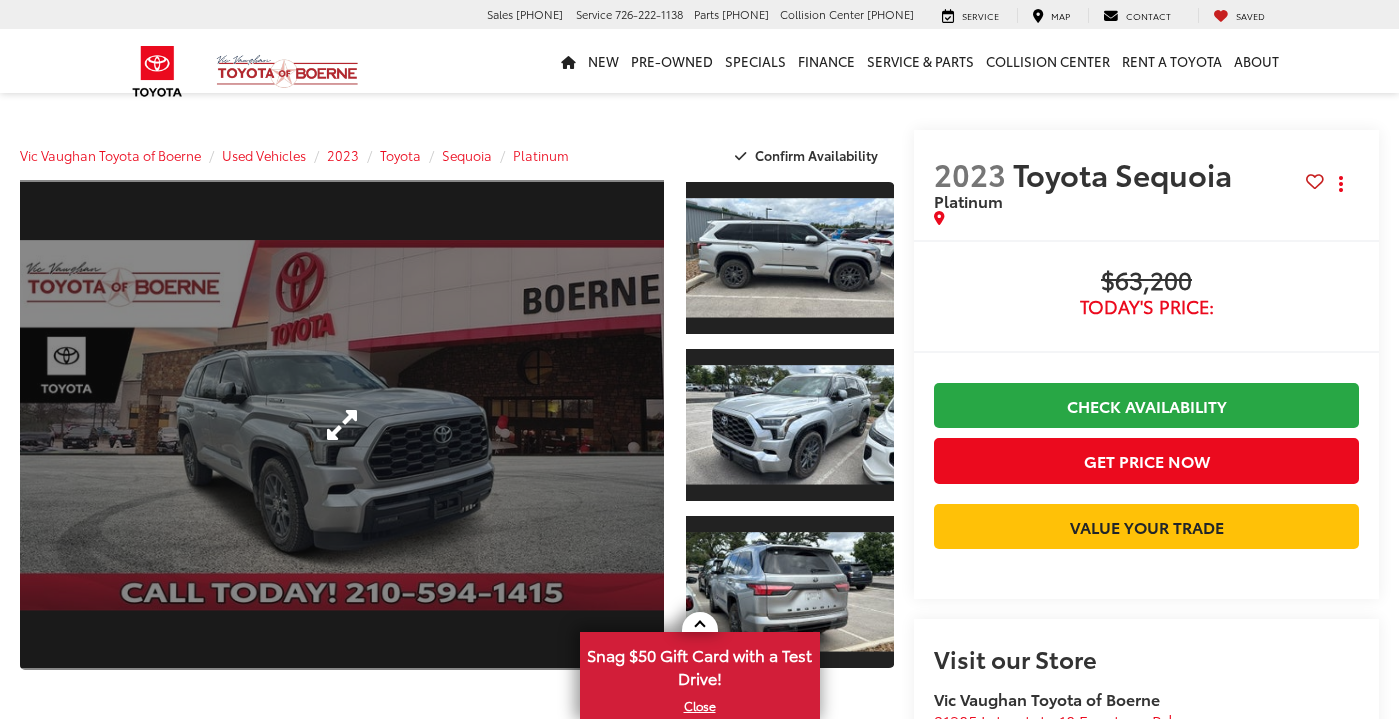 click at bounding box center (342, 425) 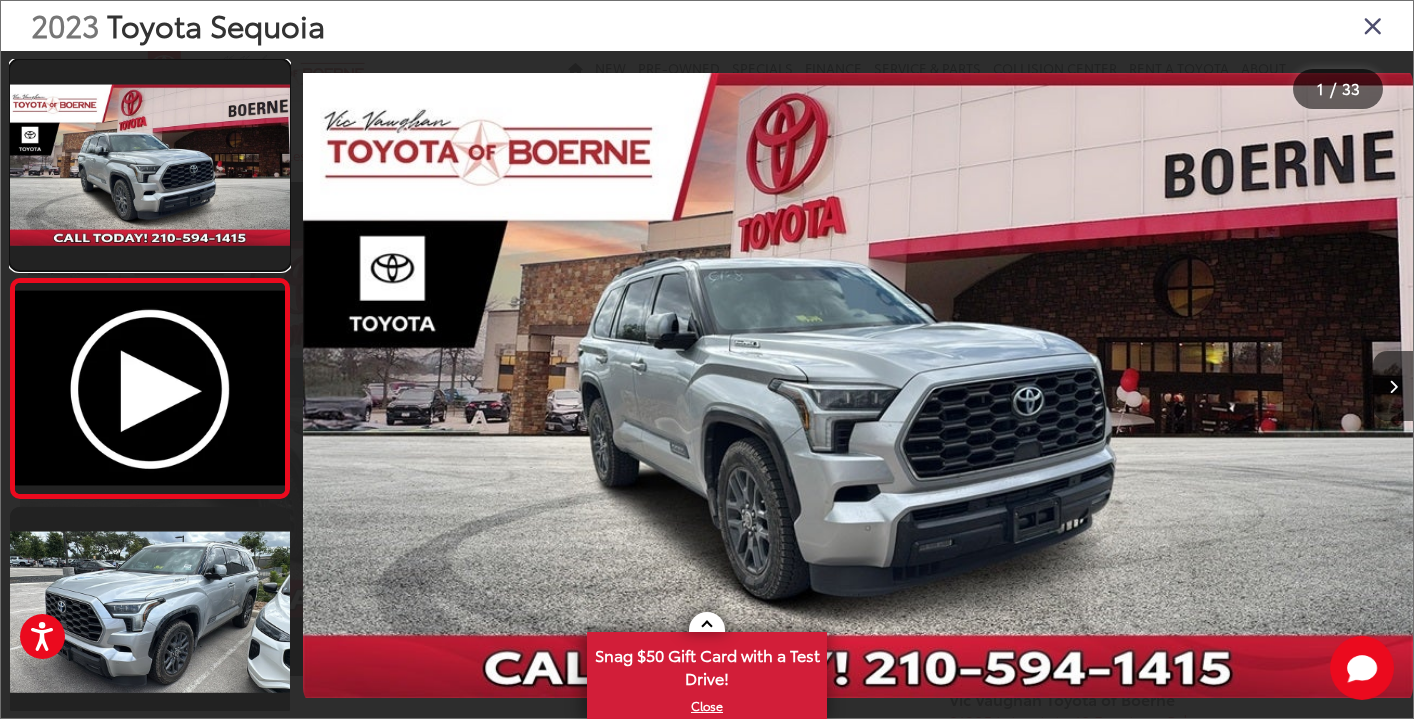 scroll, scrollTop: 0, scrollLeft: 0, axis: both 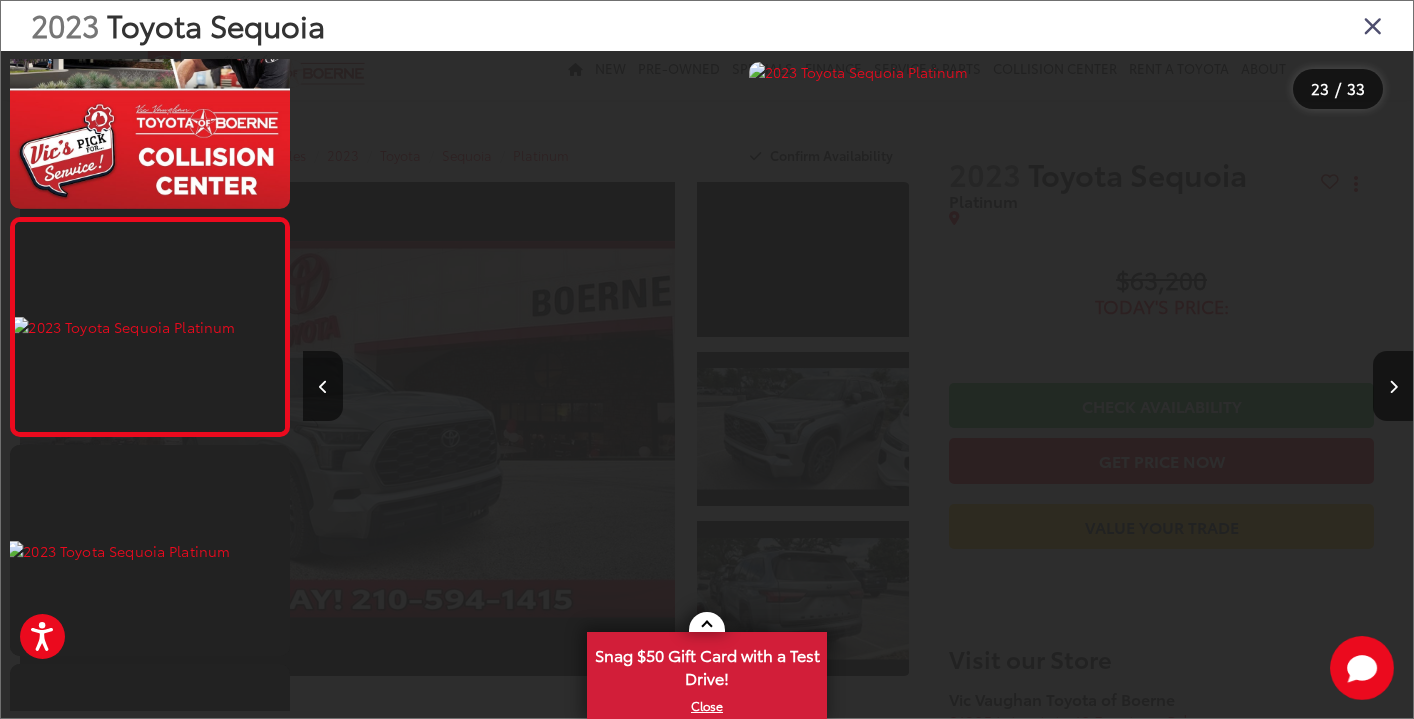 click at bounding box center (1373, 25) 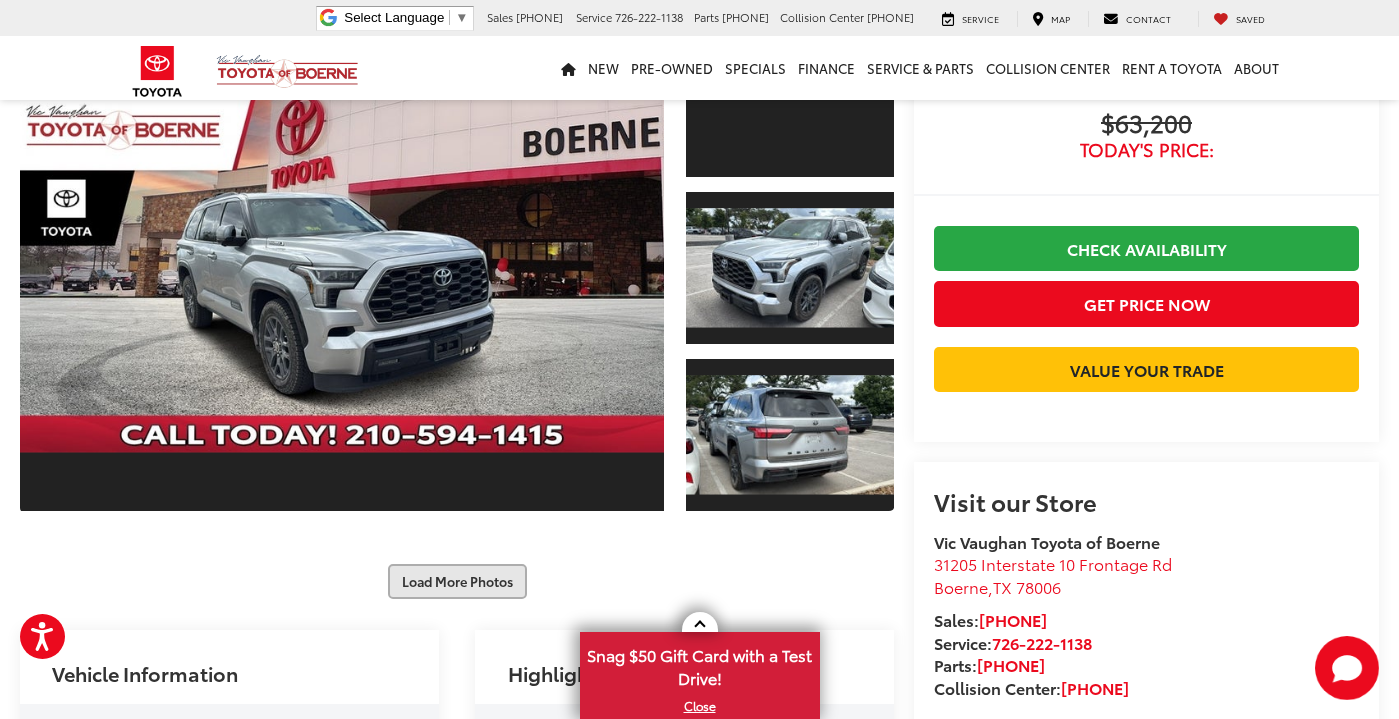 click on "Load More Photos" at bounding box center [457, 581] 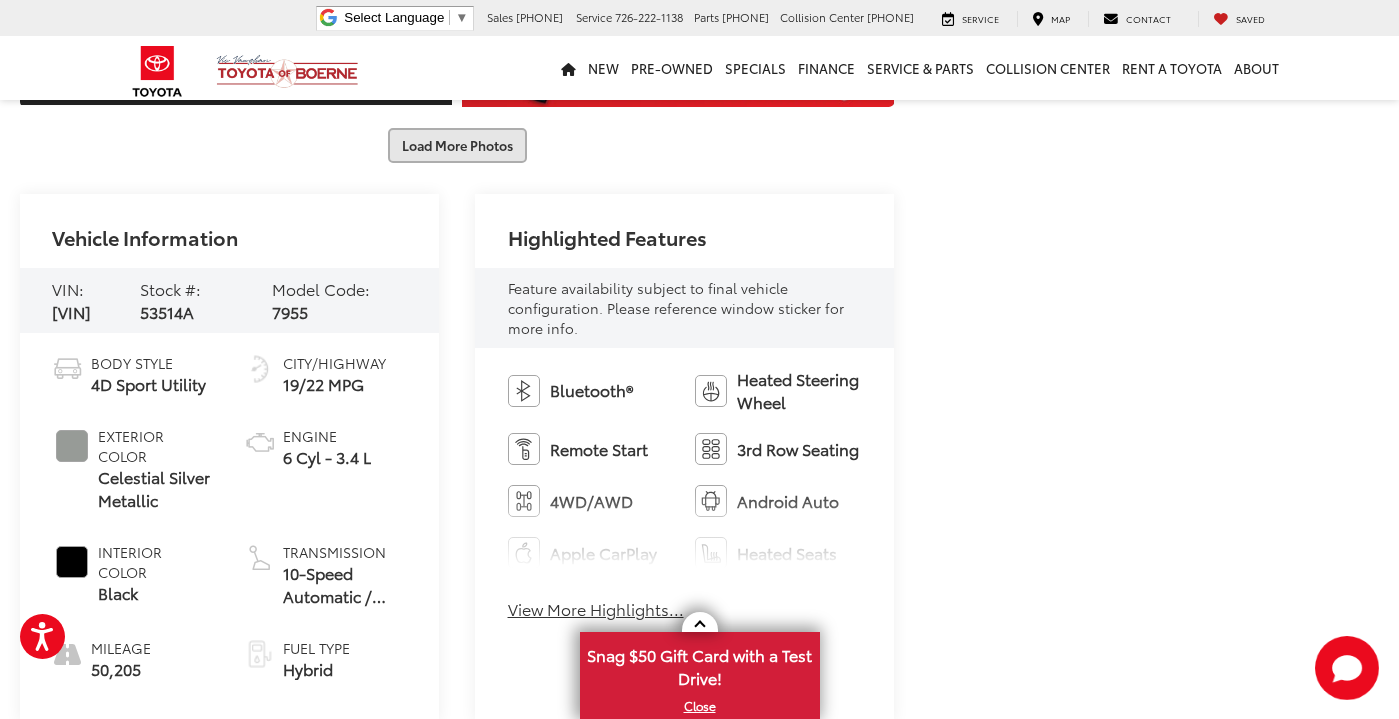 click on "Load More Photos" at bounding box center [457, 145] 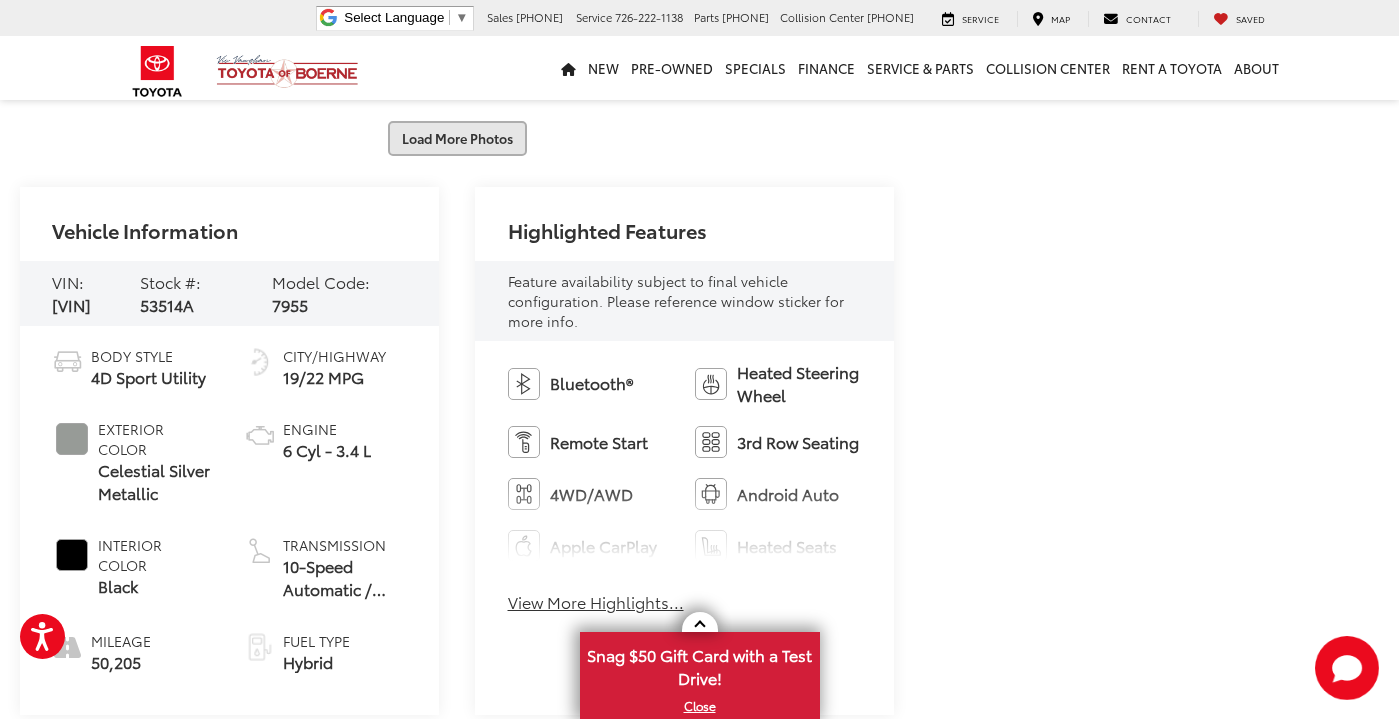 click on "Load More Photos" at bounding box center [457, 138] 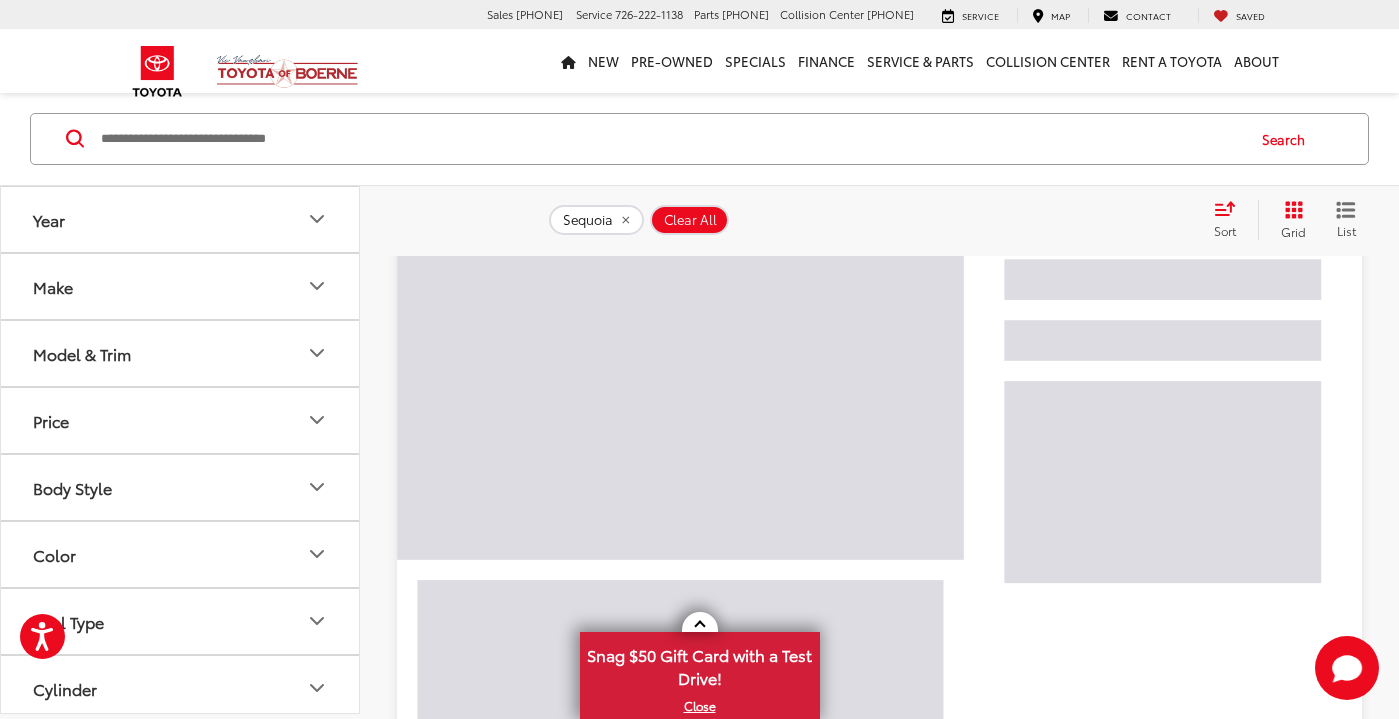 scroll, scrollTop: 193, scrollLeft: 0, axis: vertical 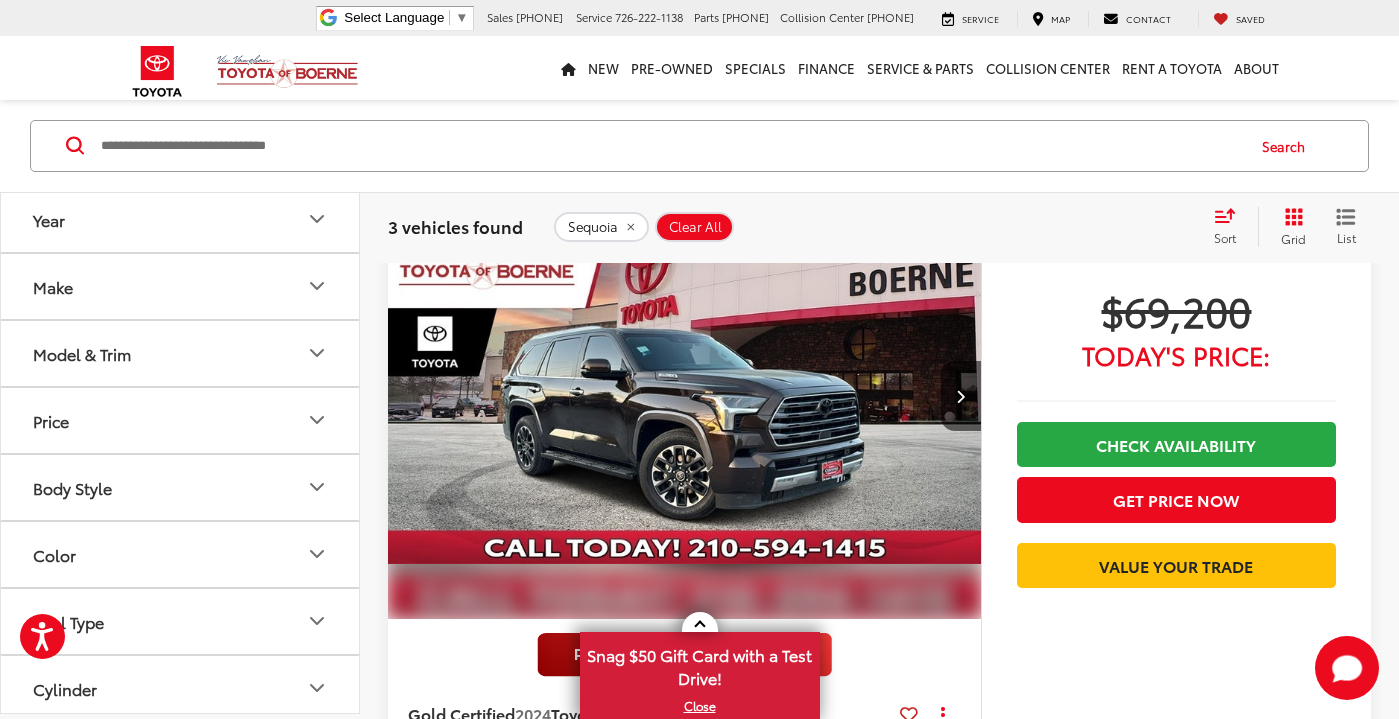 click at bounding box center (685, 396) 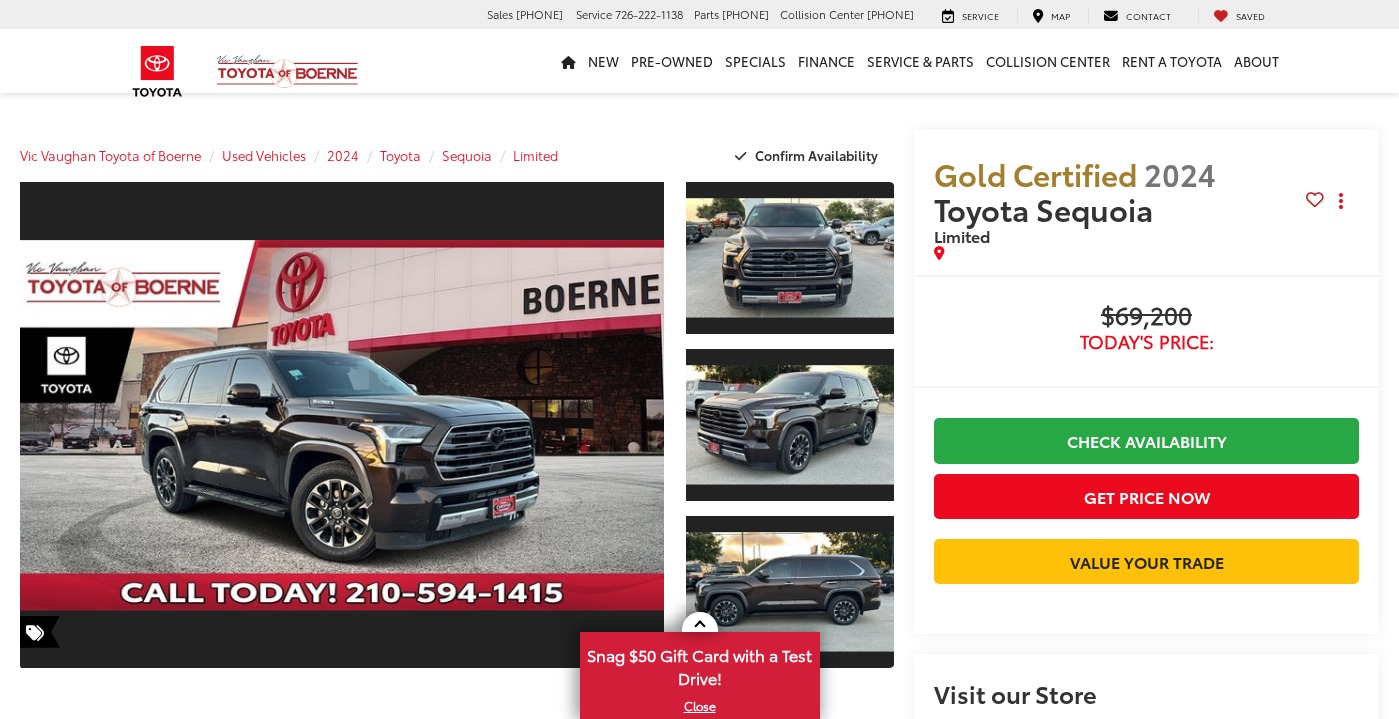 scroll, scrollTop: 0, scrollLeft: 0, axis: both 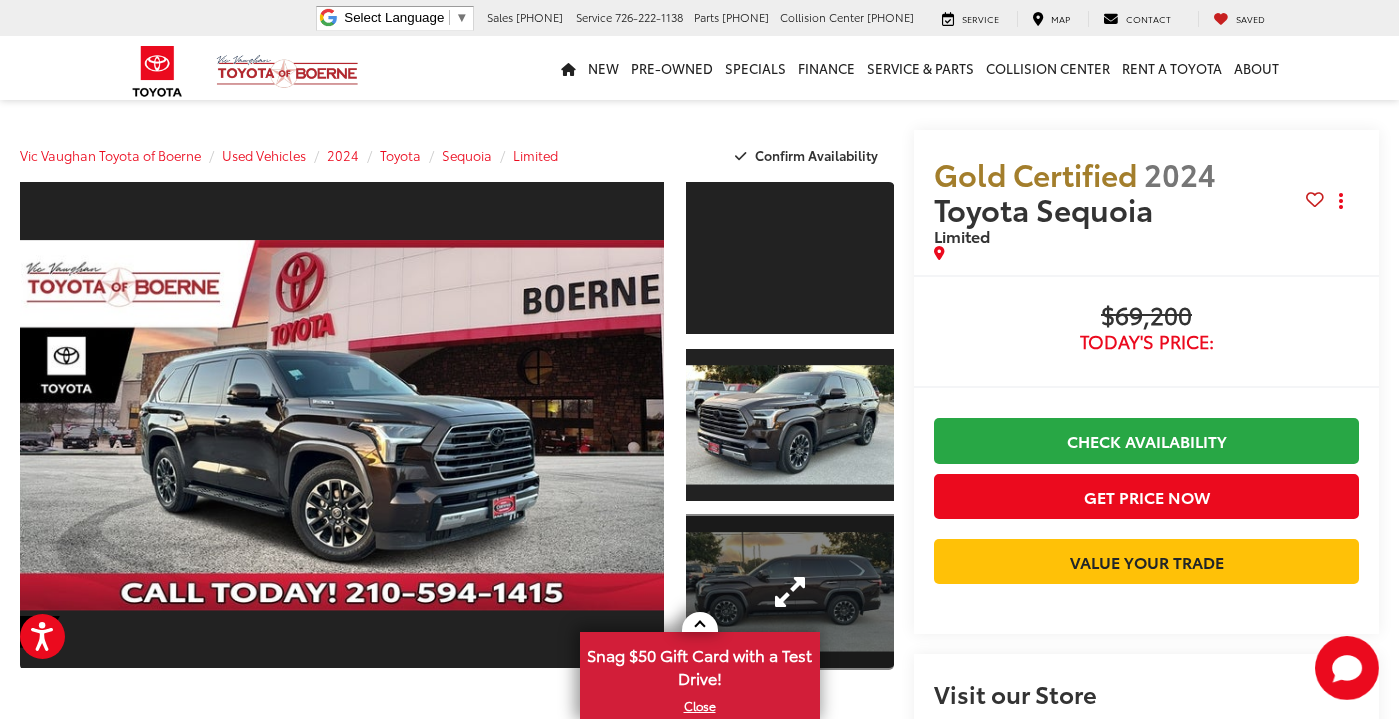 click at bounding box center [790, 592] 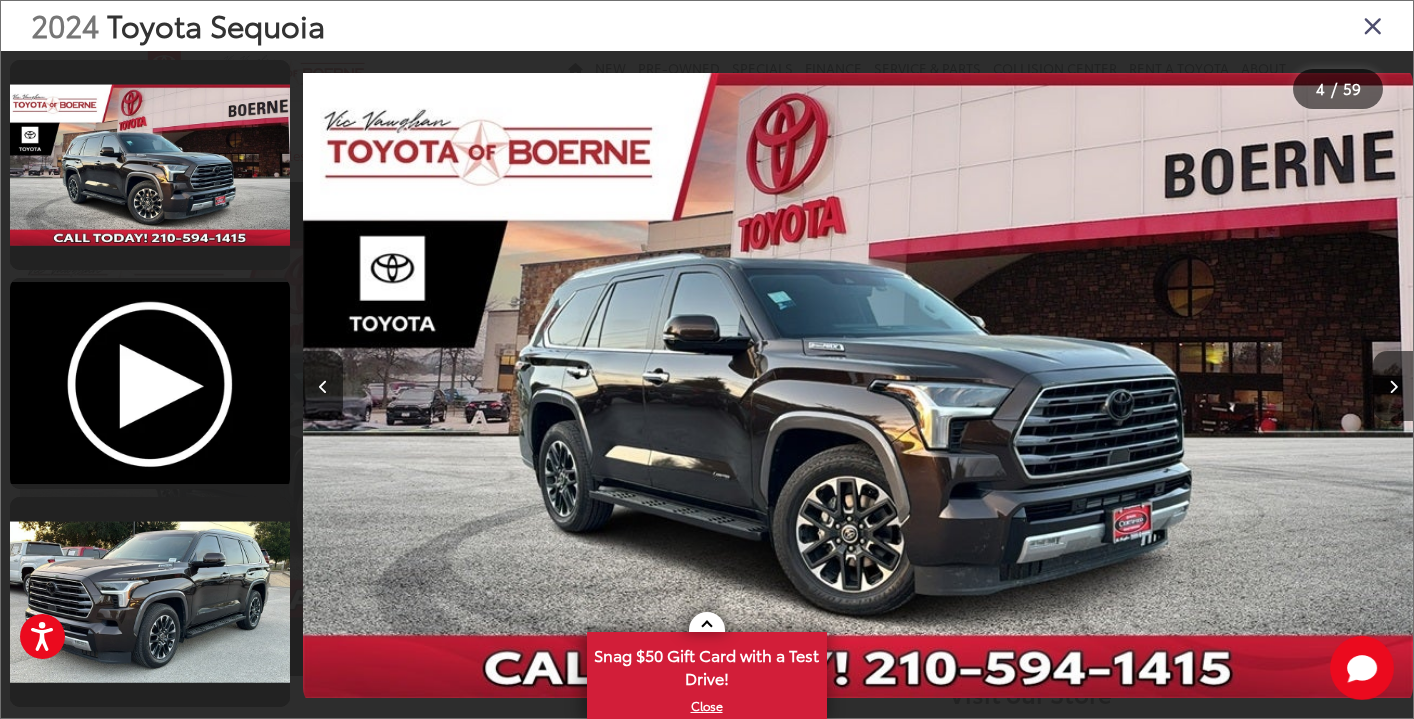 scroll, scrollTop: 0, scrollLeft: 3329, axis: horizontal 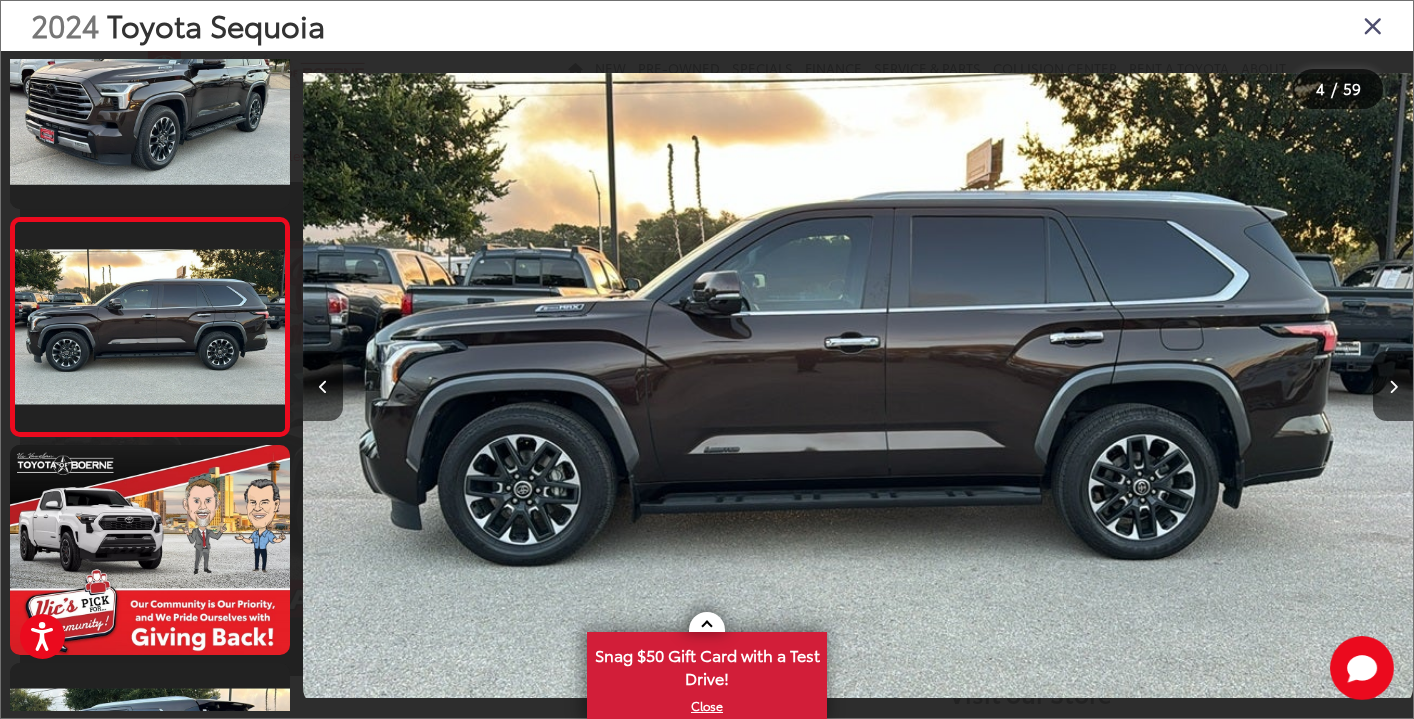 click at bounding box center [858, 385] 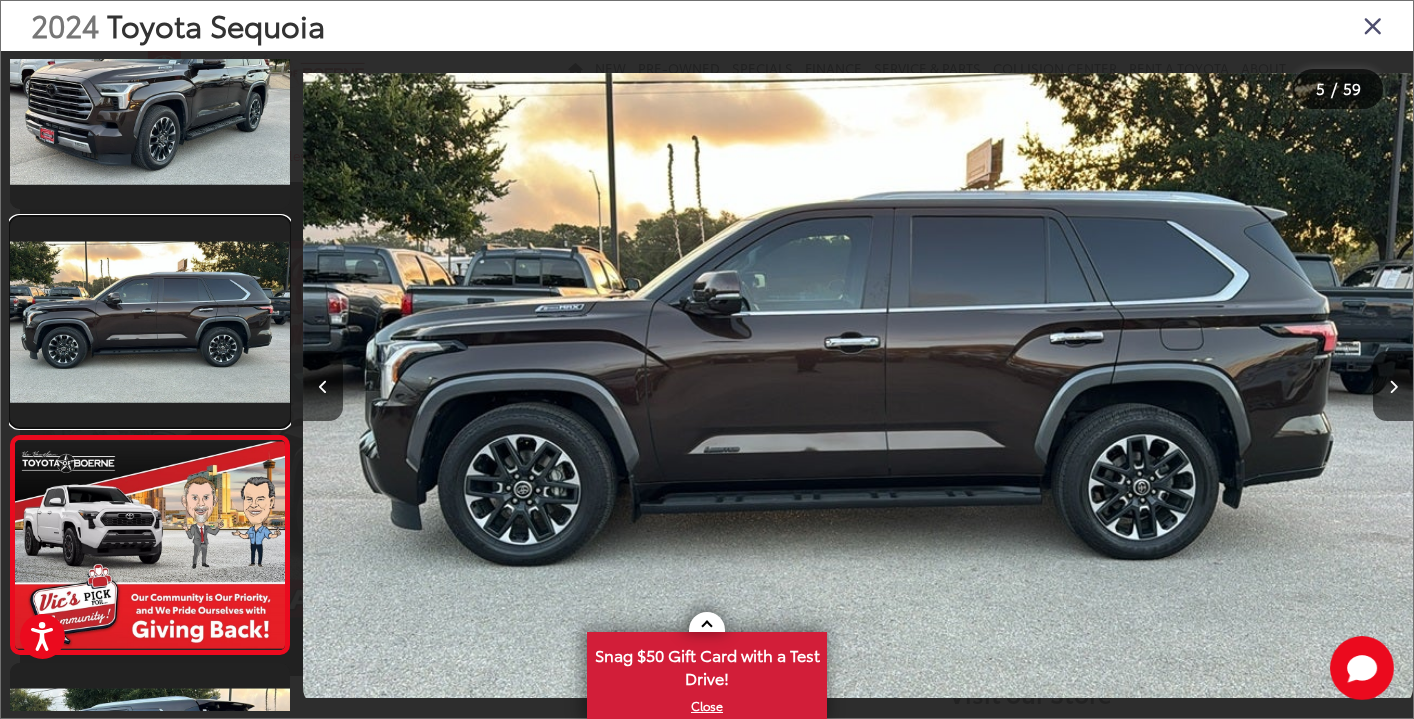scroll, scrollTop: 703, scrollLeft: 0, axis: vertical 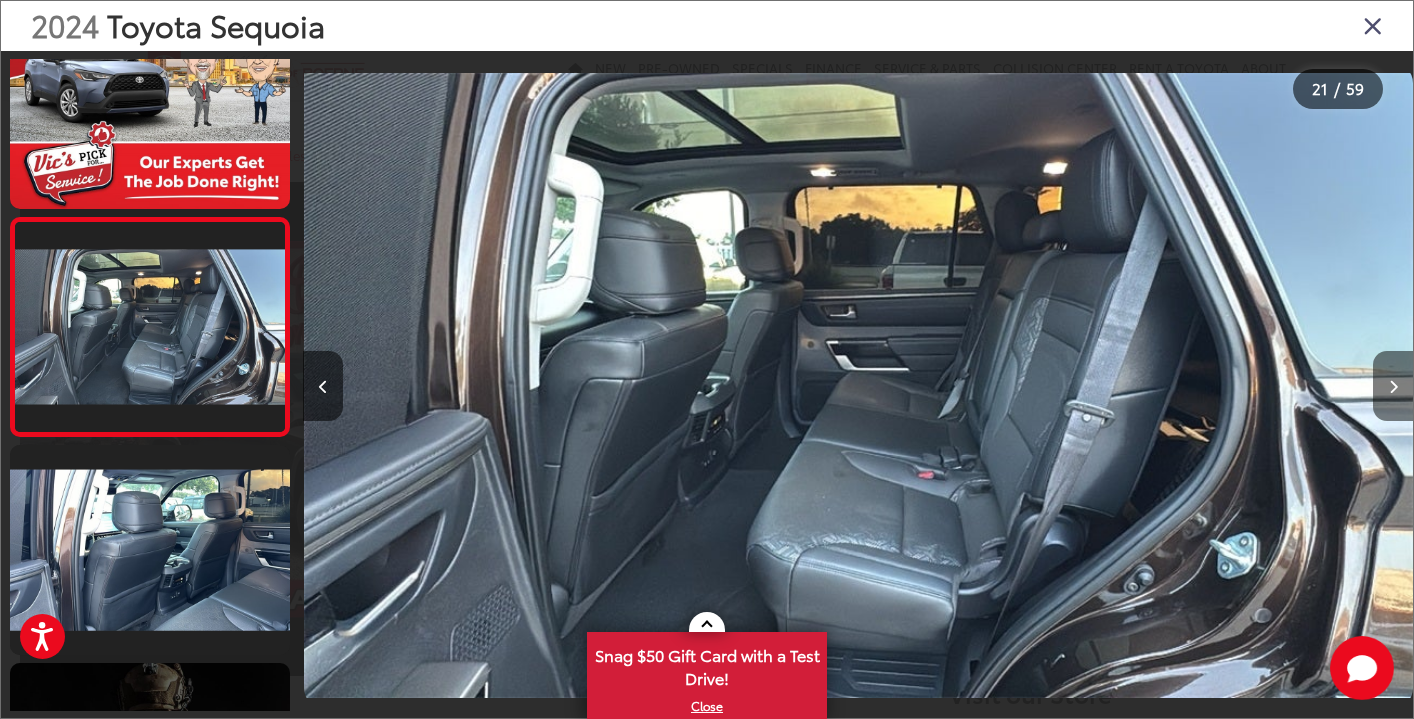 click at bounding box center (1393, 387) 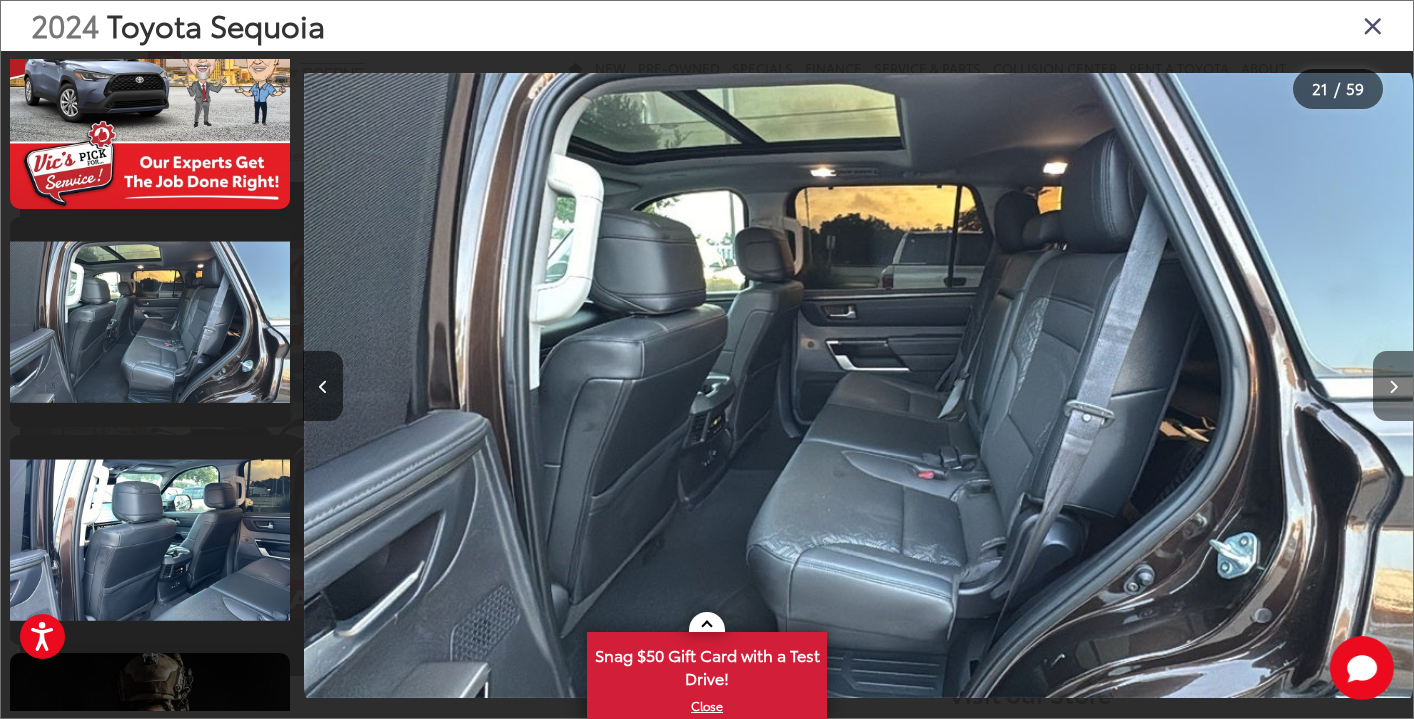 scroll, scrollTop: 4419, scrollLeft: 0, axis: vertical 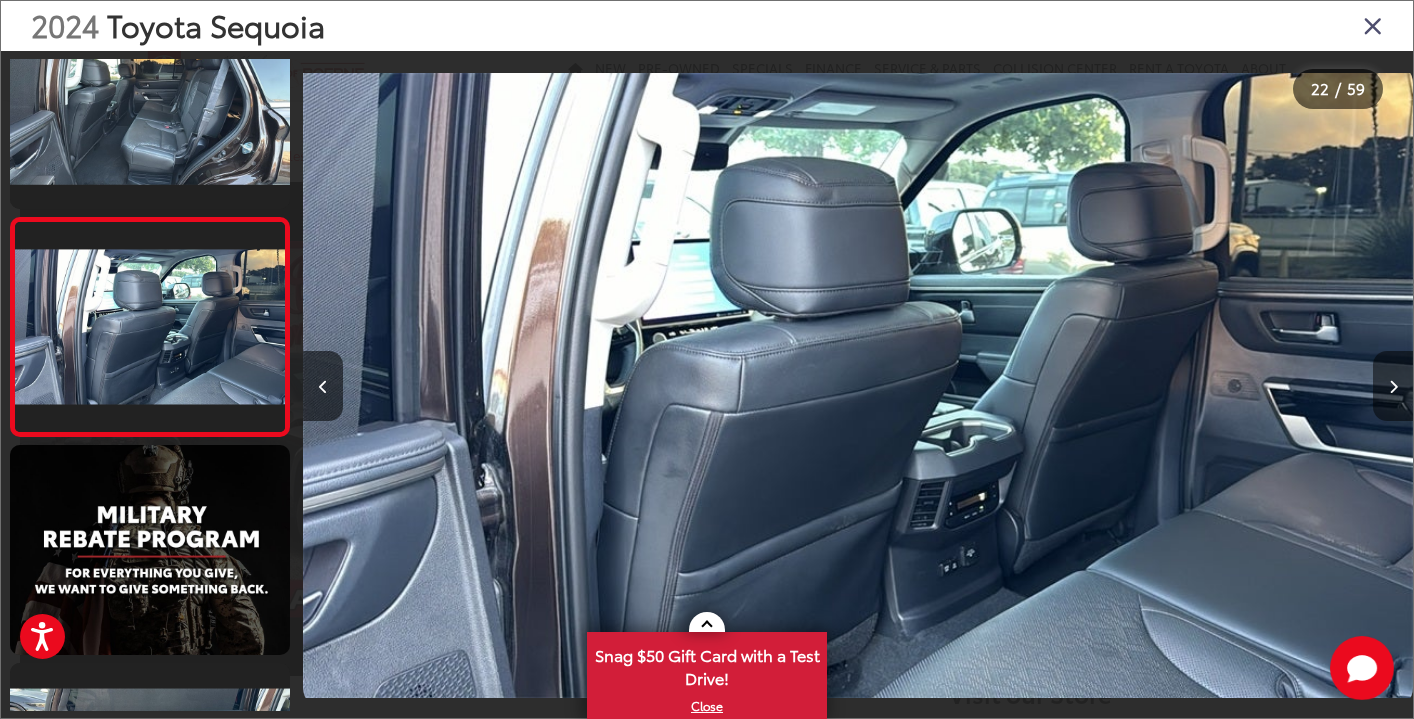 click at bounding box center [1393, 387] 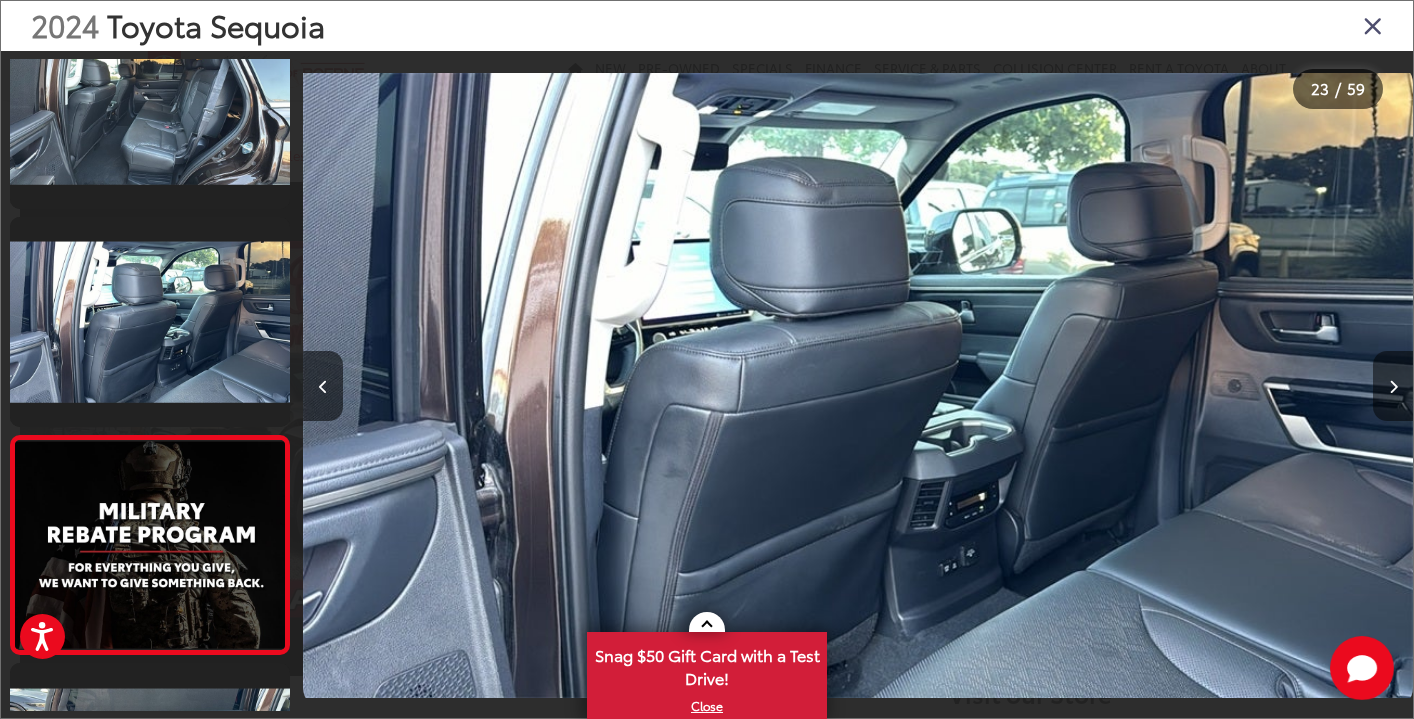 scroll, scrollTop: 0, scrollLeft: 24336, axis: horizontal 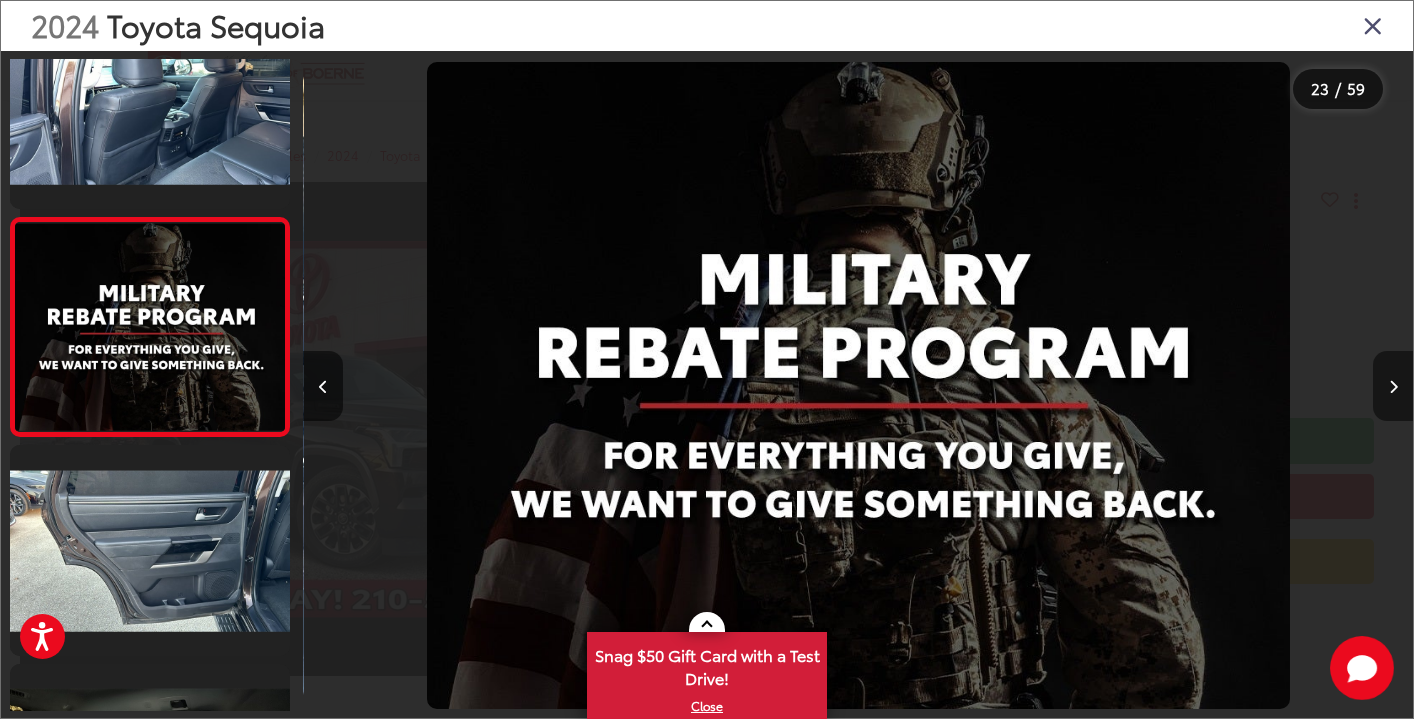 click at bounding box center (1393, 387) 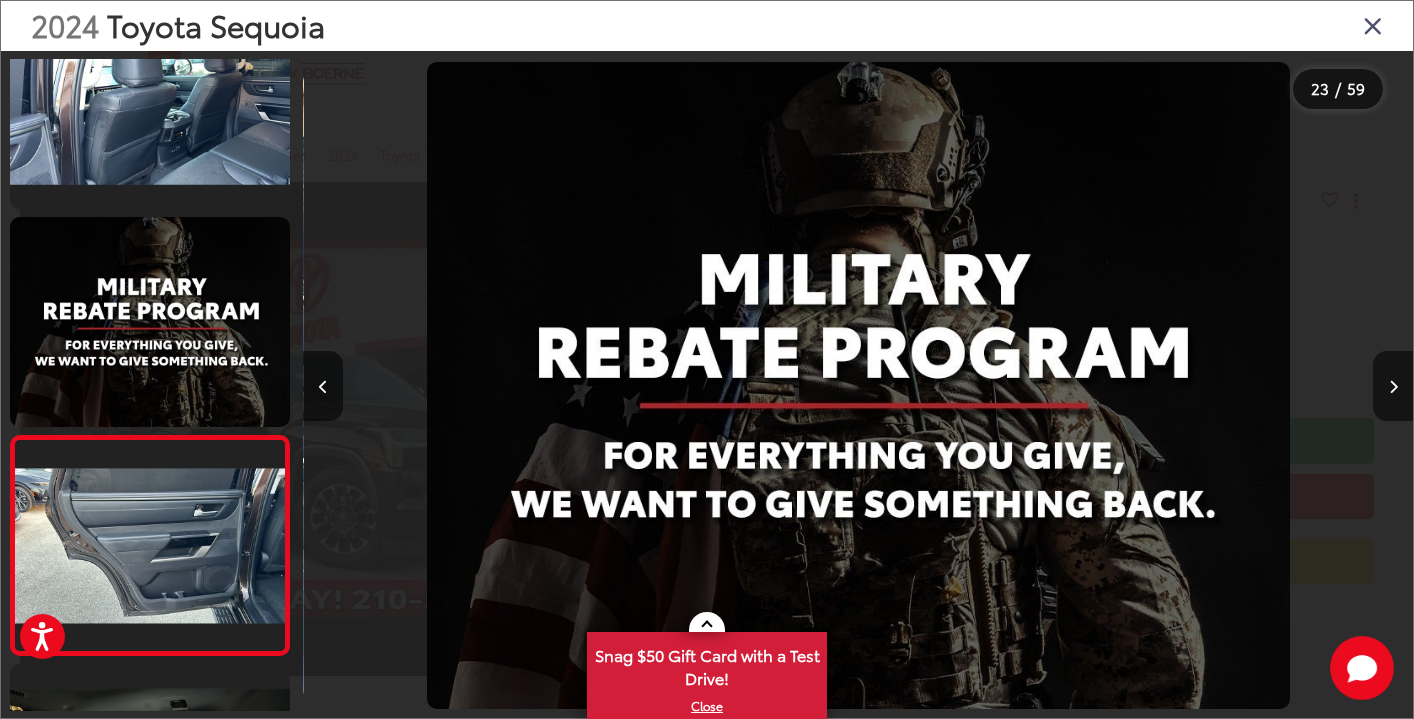 scroll, scrollTop: 0, scrollLeft: 25494, axis: horizontal 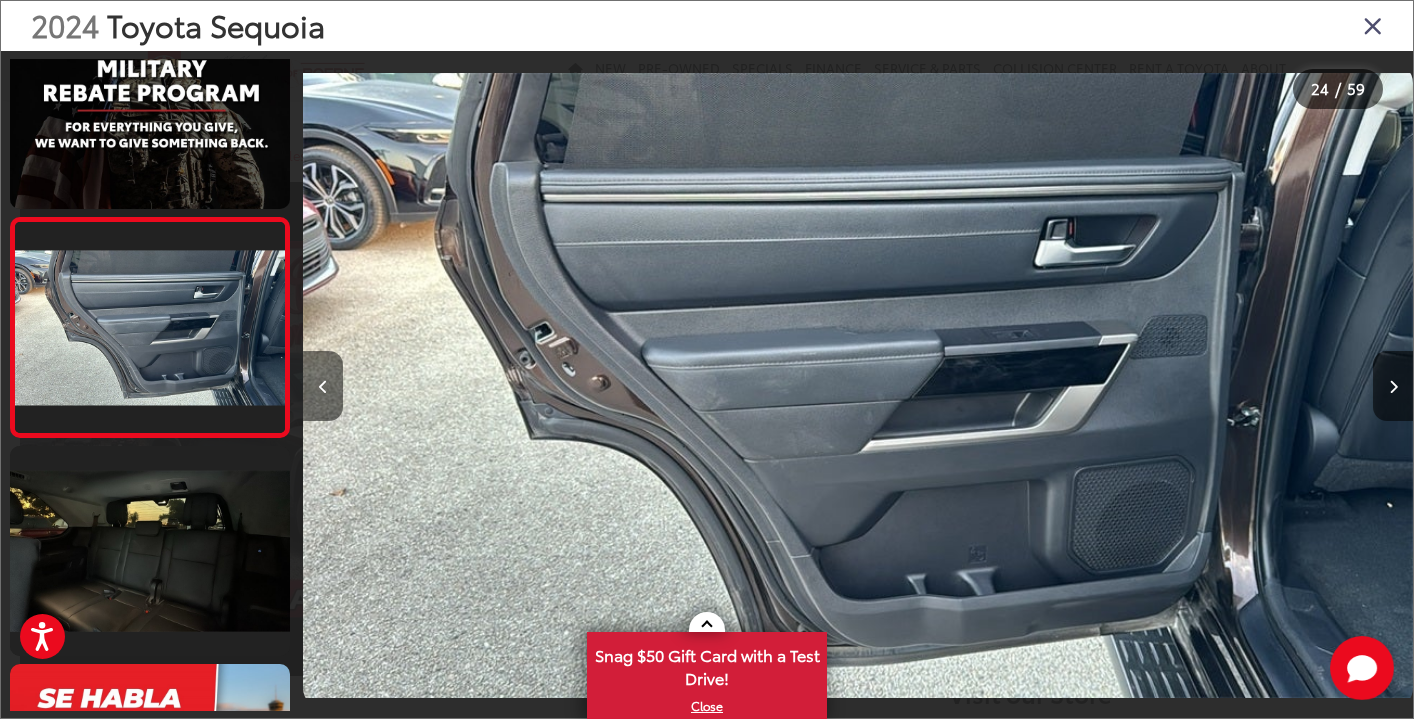 click at bounding box center (323, 387) 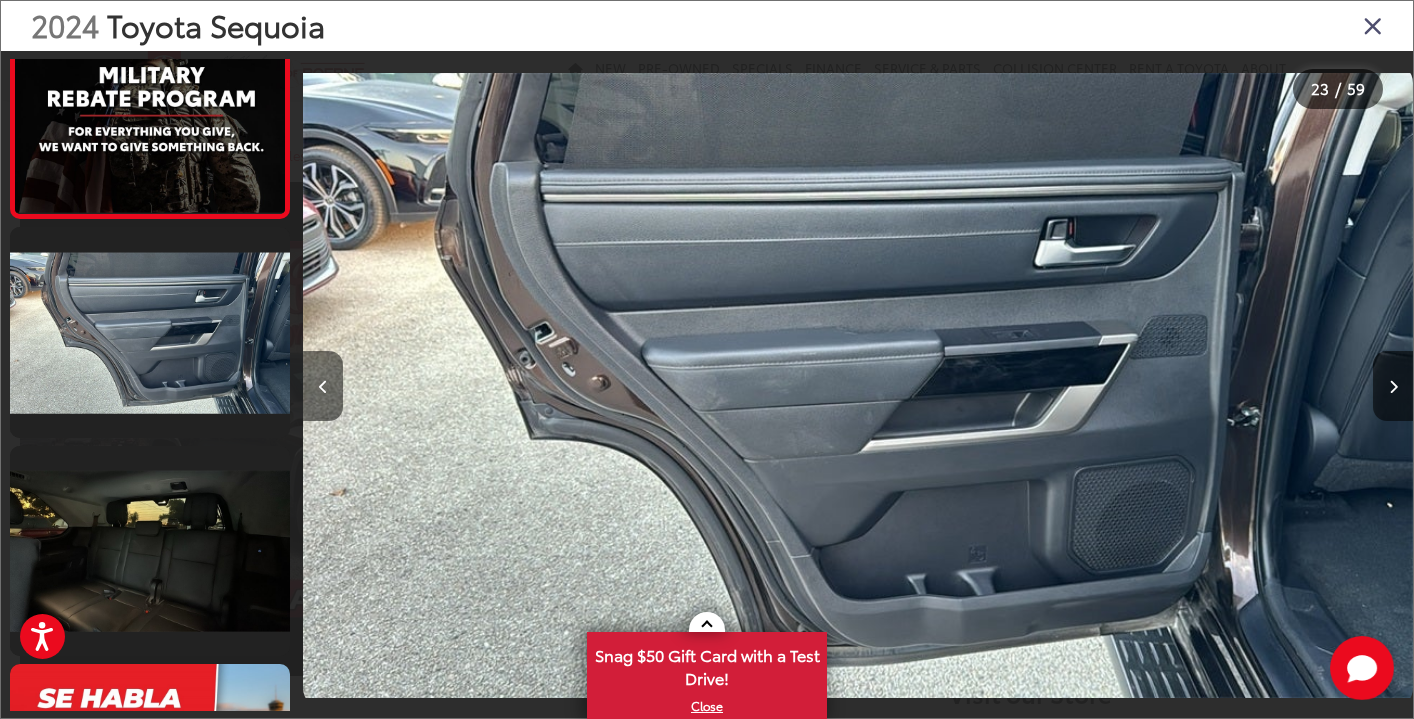 scroll, scrollTop: 4652, scrollLeft: 0, axis: vertical 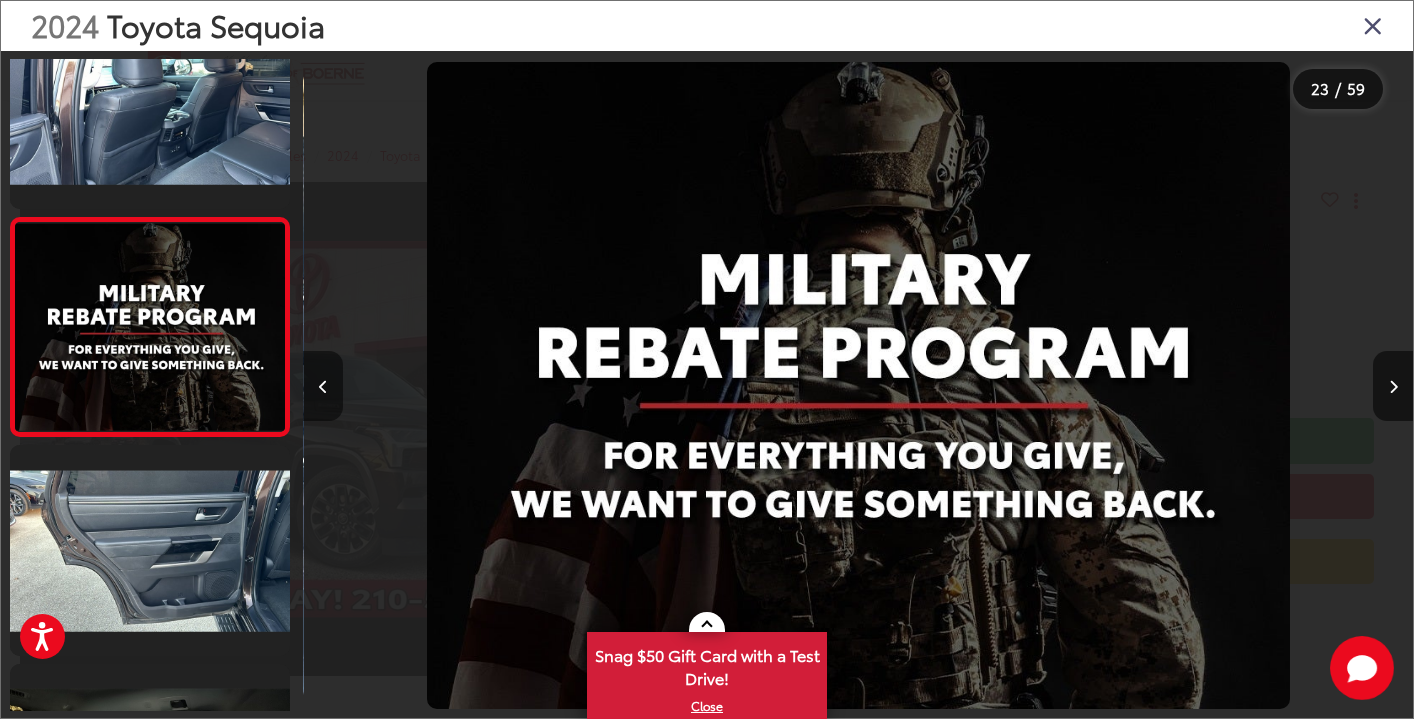 click at bounding box center (323, 387) 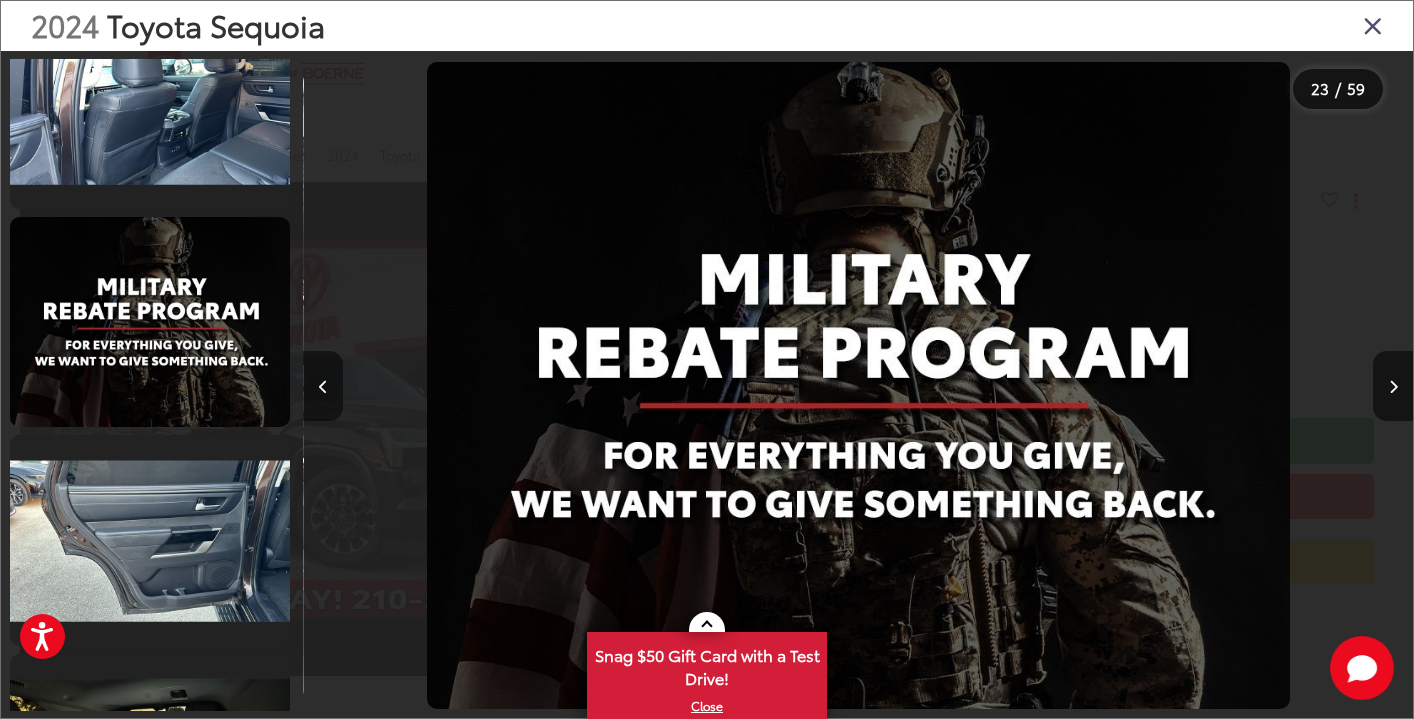 scroll, scrollTop: 4440, scrollLeft: 0, axis: vertical 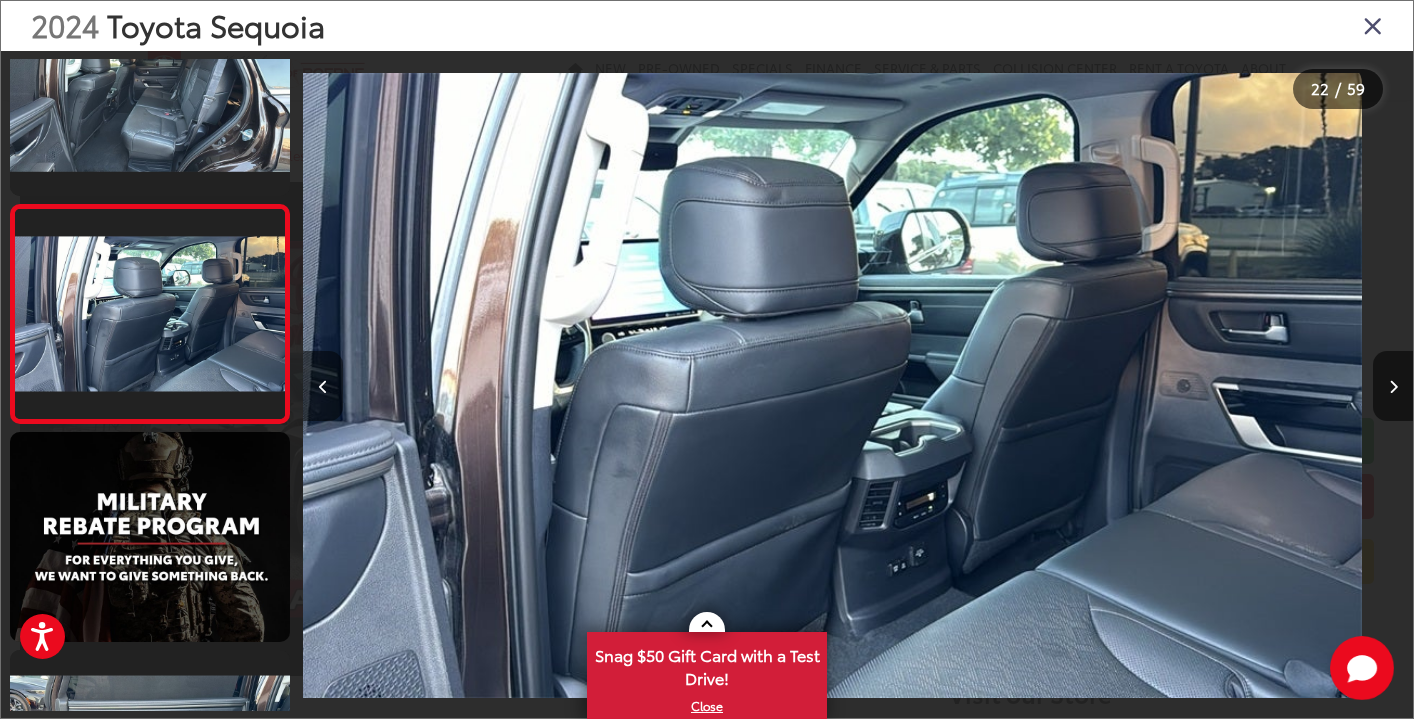 click at bounding box center [323, 387] 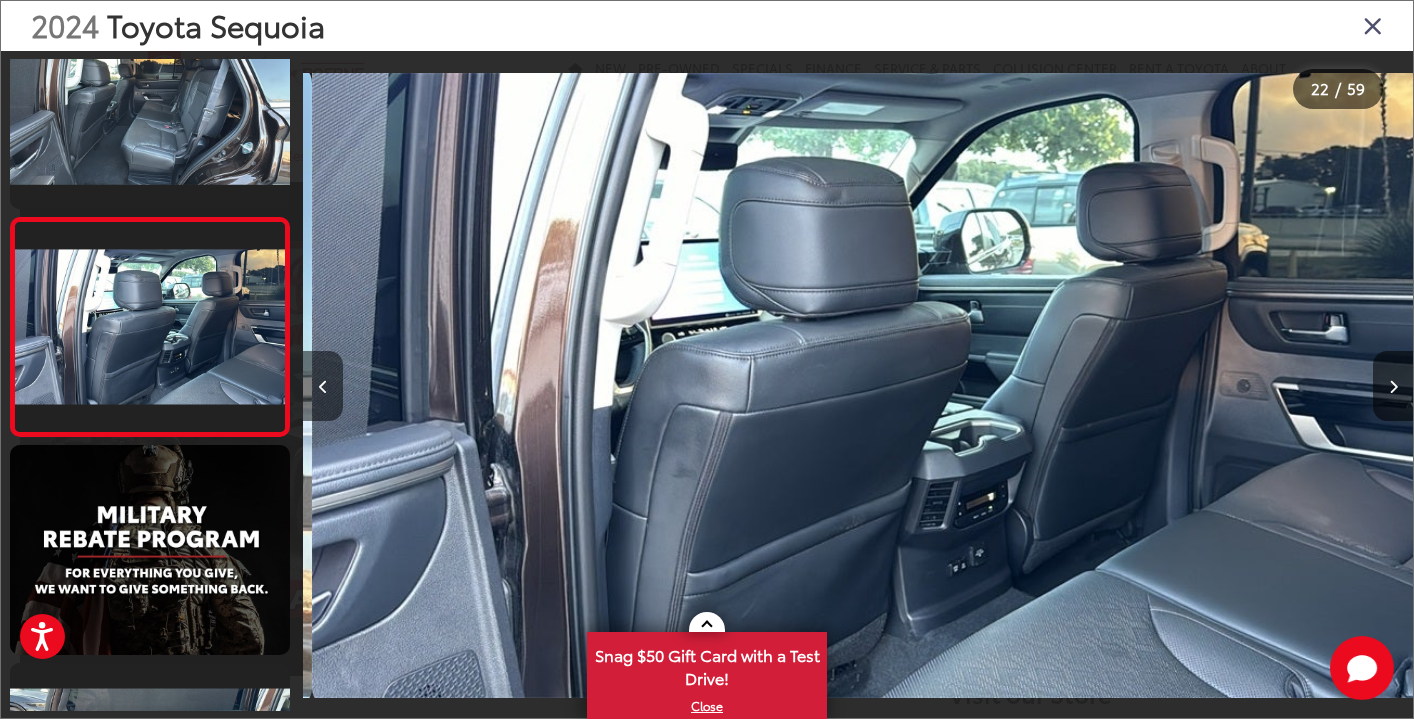 scroll, scrollTop: 4214, scrollLeft: 0, axis: vertical 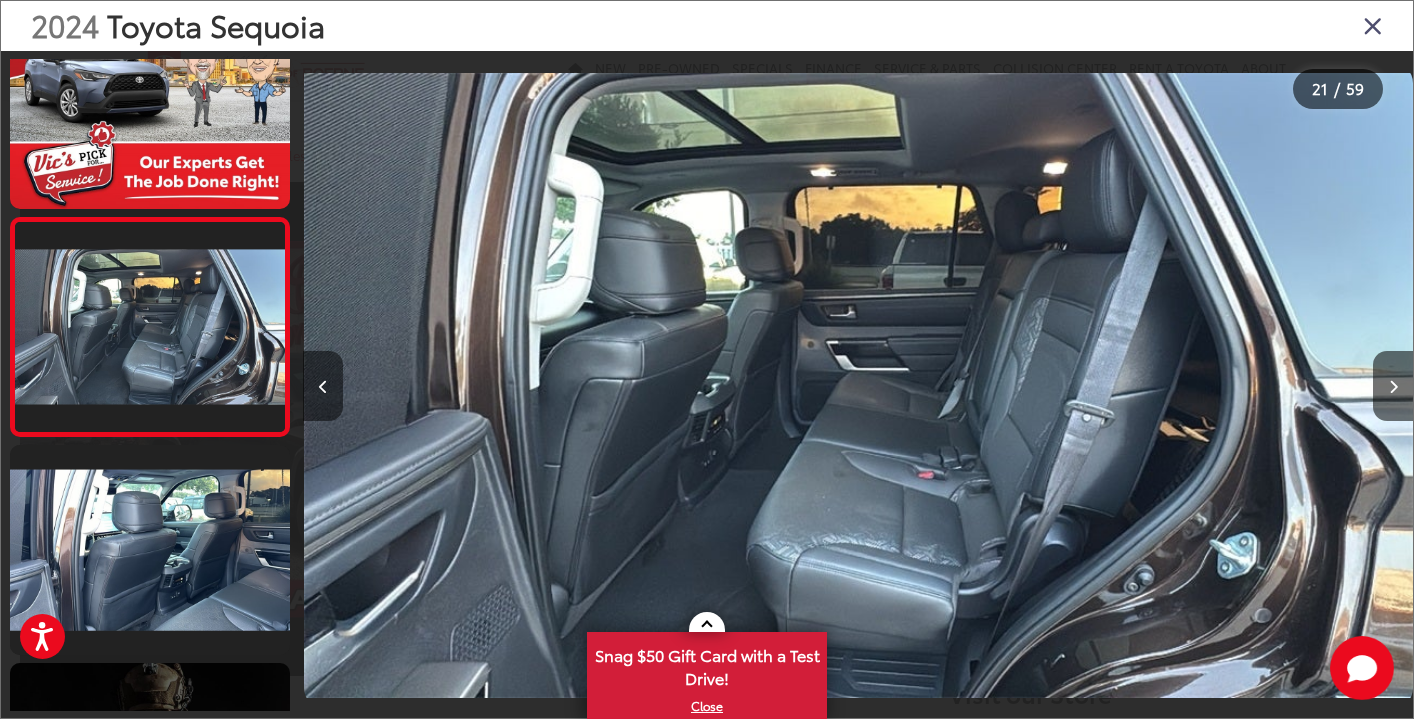 click at bounding box center (323, 387) 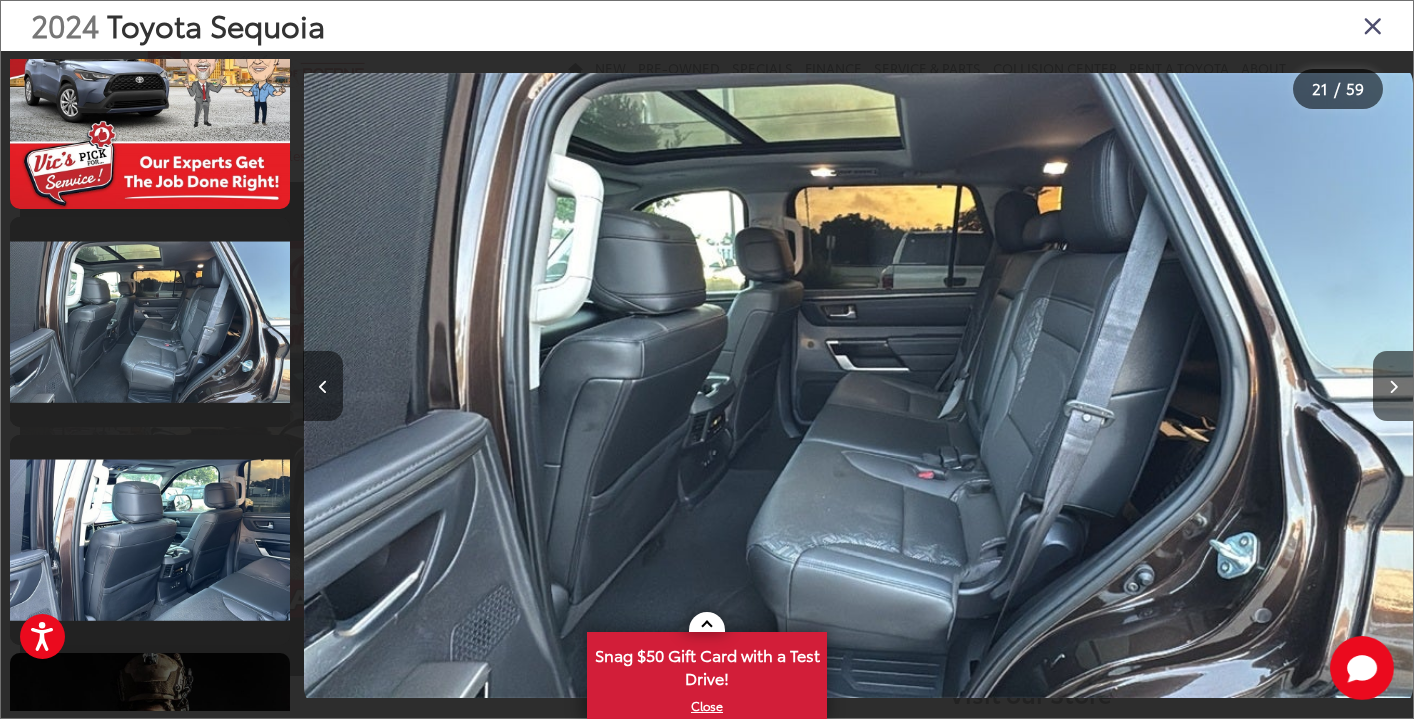 scroll, scrollTop: 0, scrollLeft: 21122, axis: horizontal 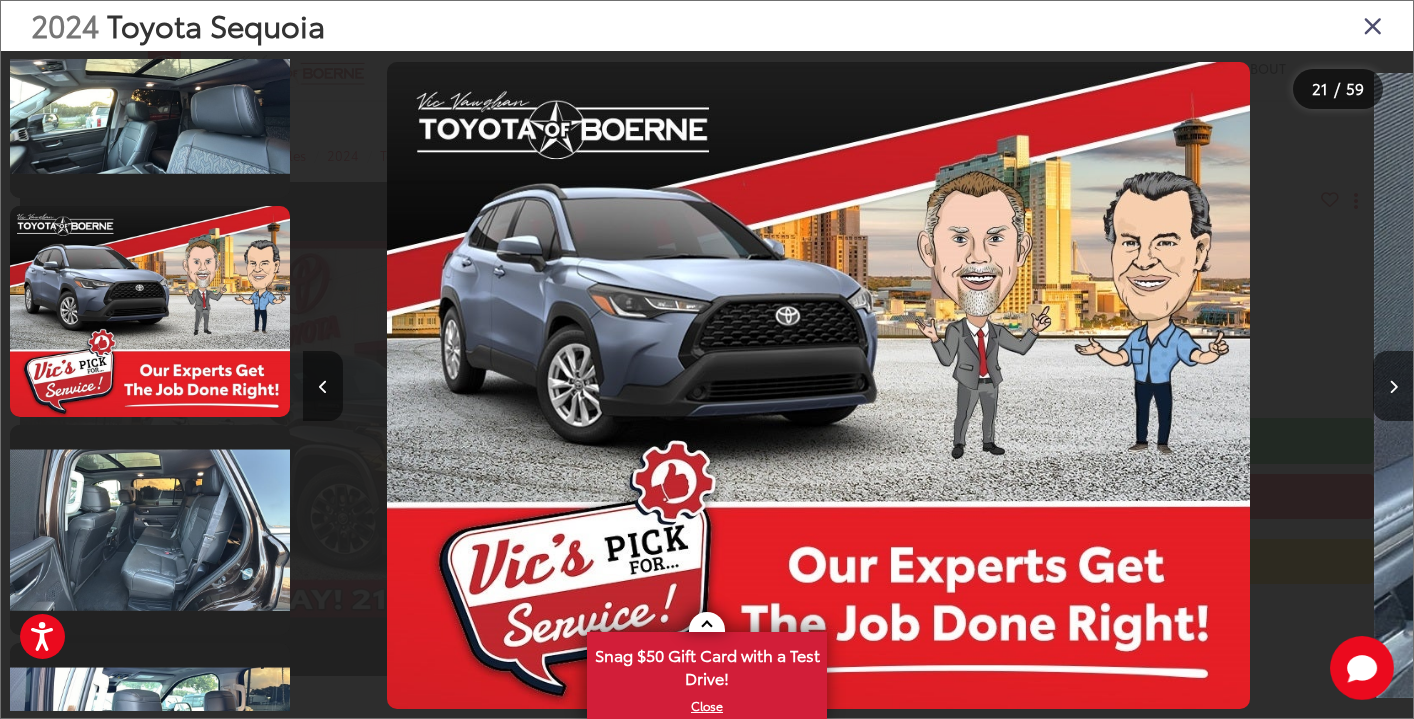 click at bounding box center (323, 387) 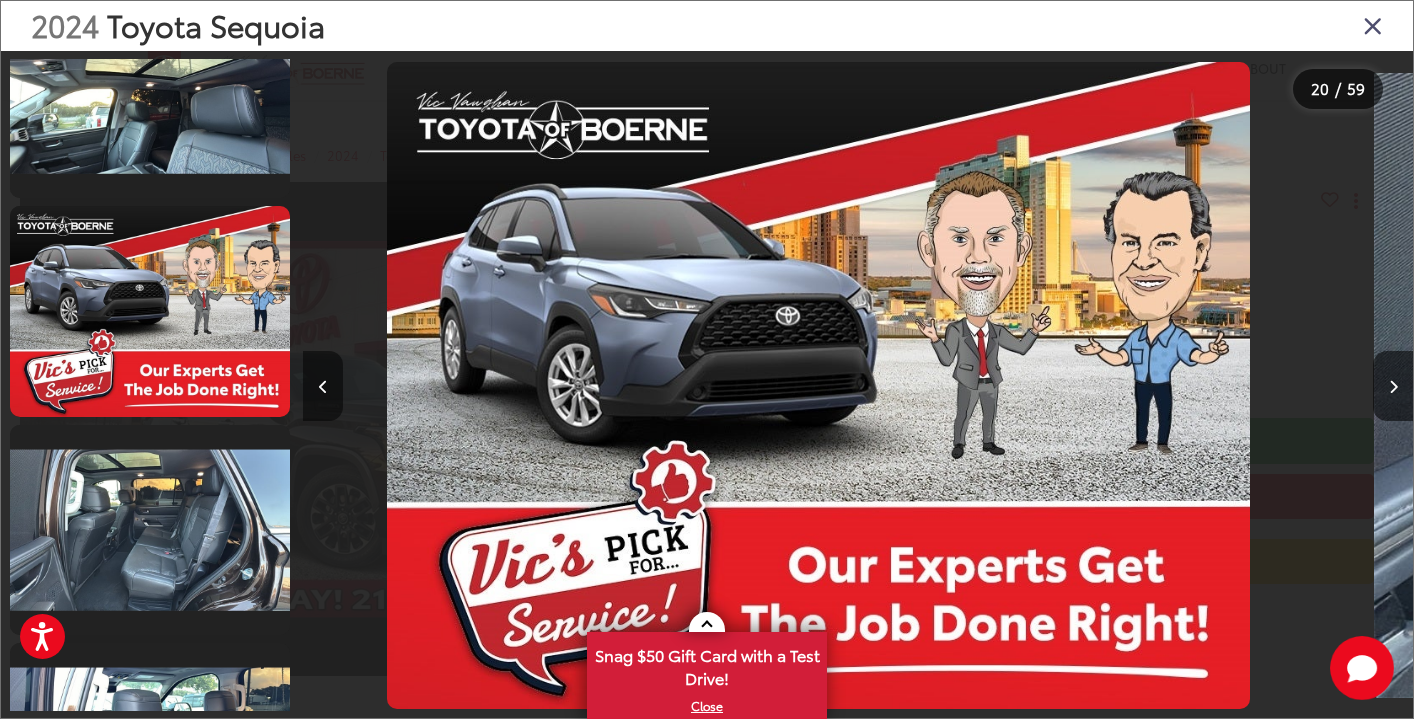 scroll, scrollTop: 0, scrollLeft: 21066, axis: horizontal 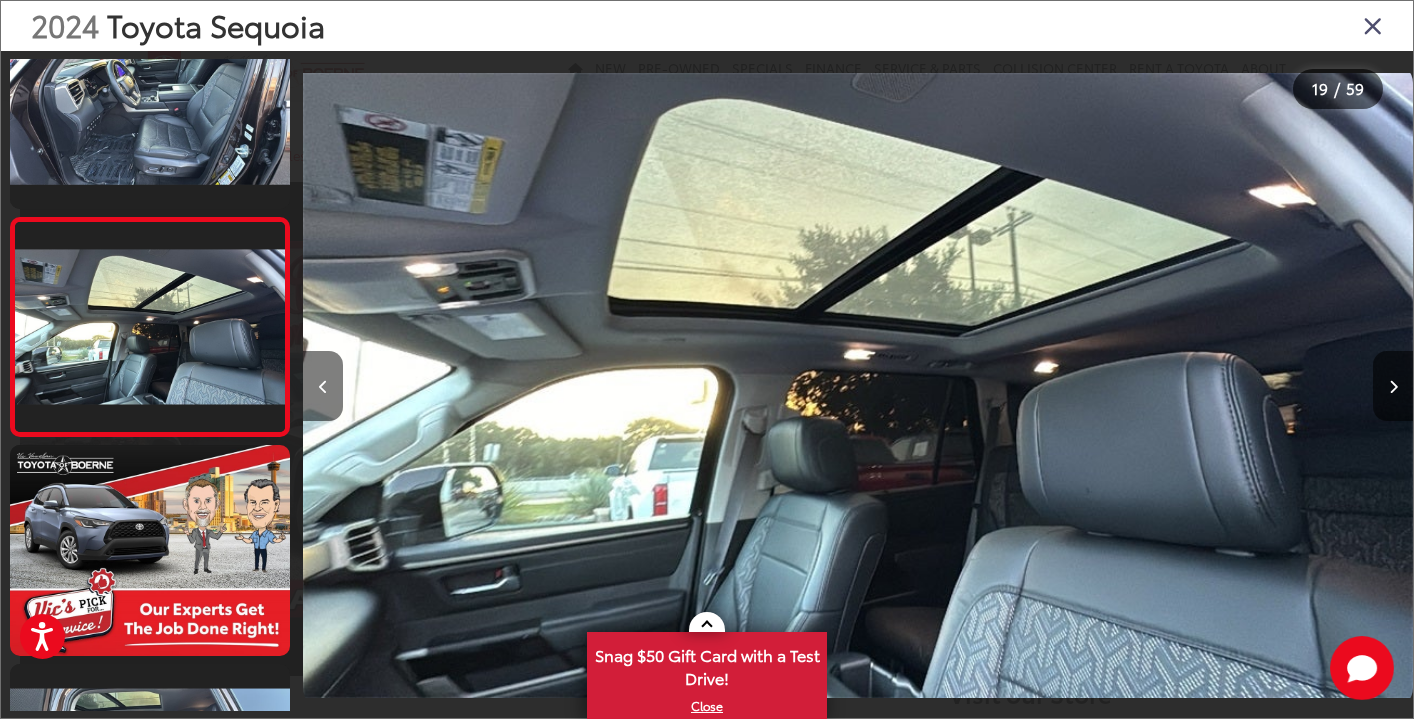 click at bounding box center [323, 387] 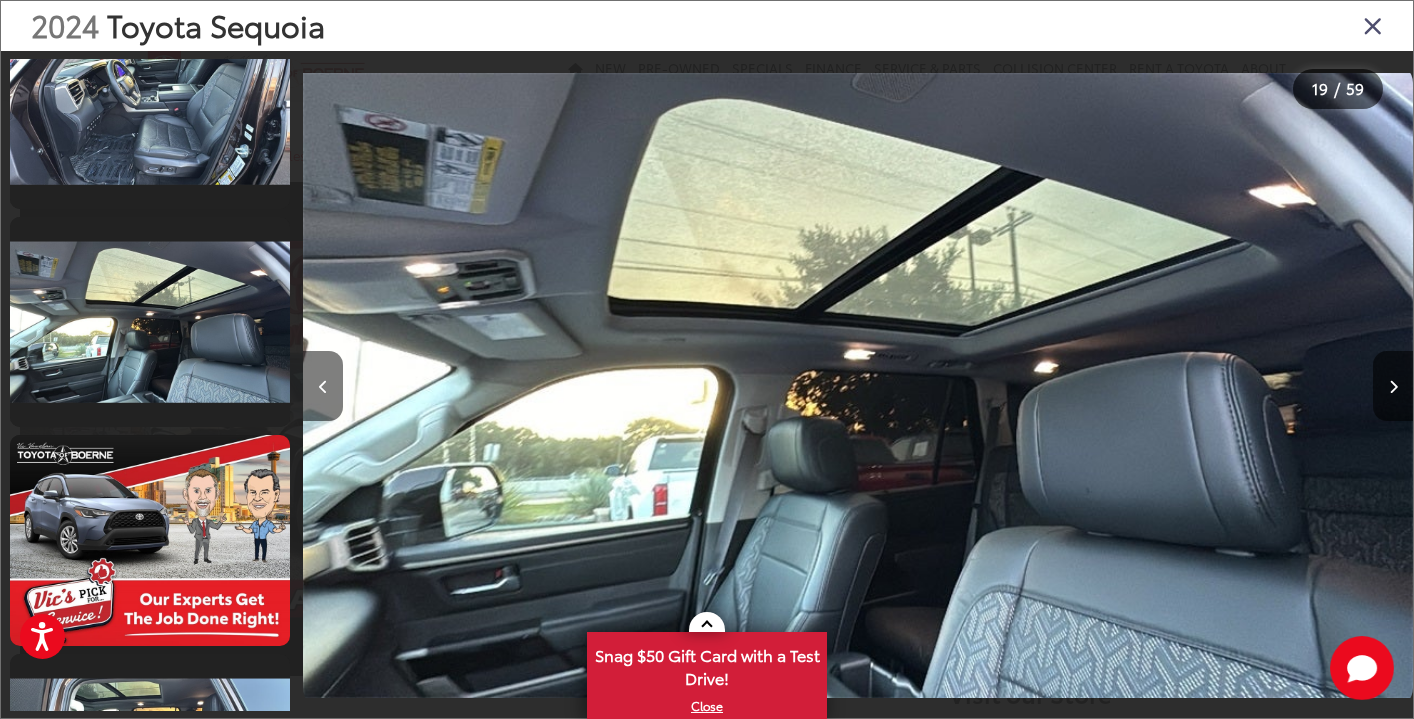 scroll, scrollTop: 3567, scrollLeft: 0, axis: vertical 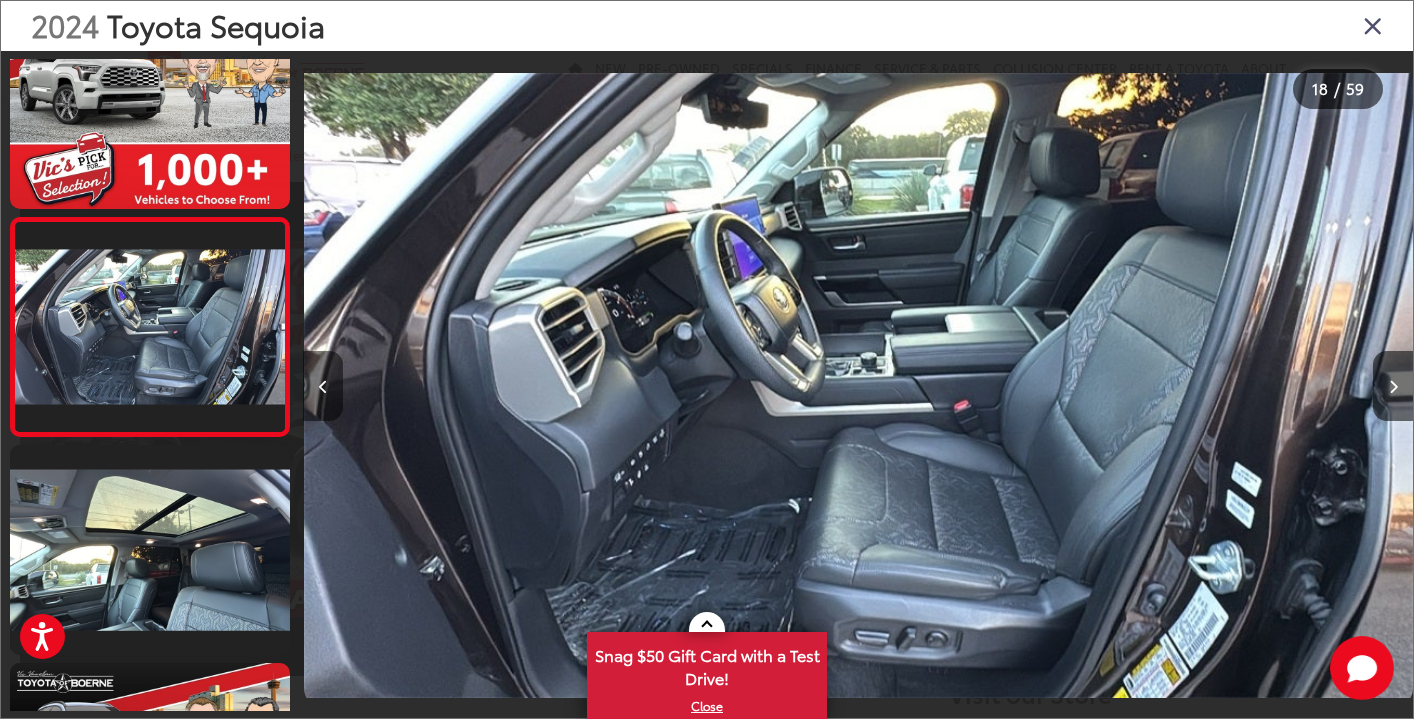 click at bounding box center [323, 387] 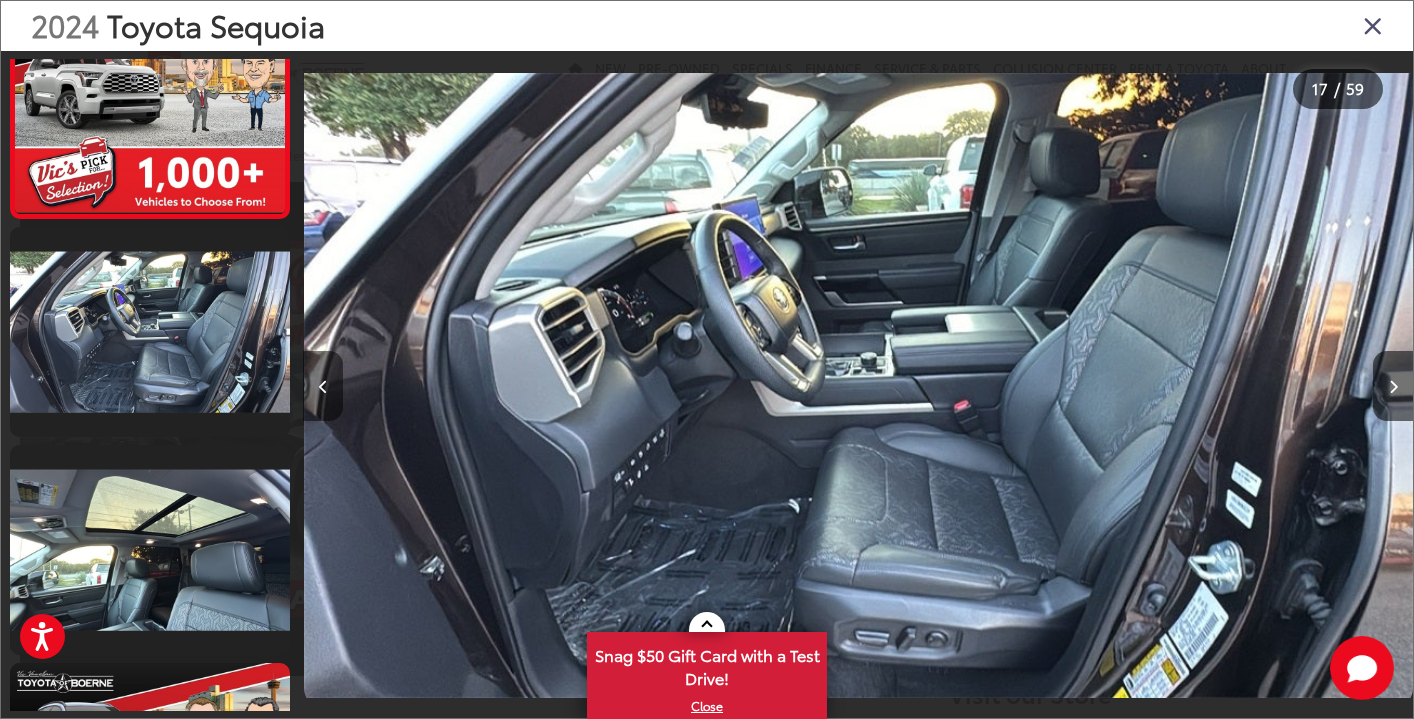 scroll, scrollTop: 3342, scrollLeft: 0, axis: vertical 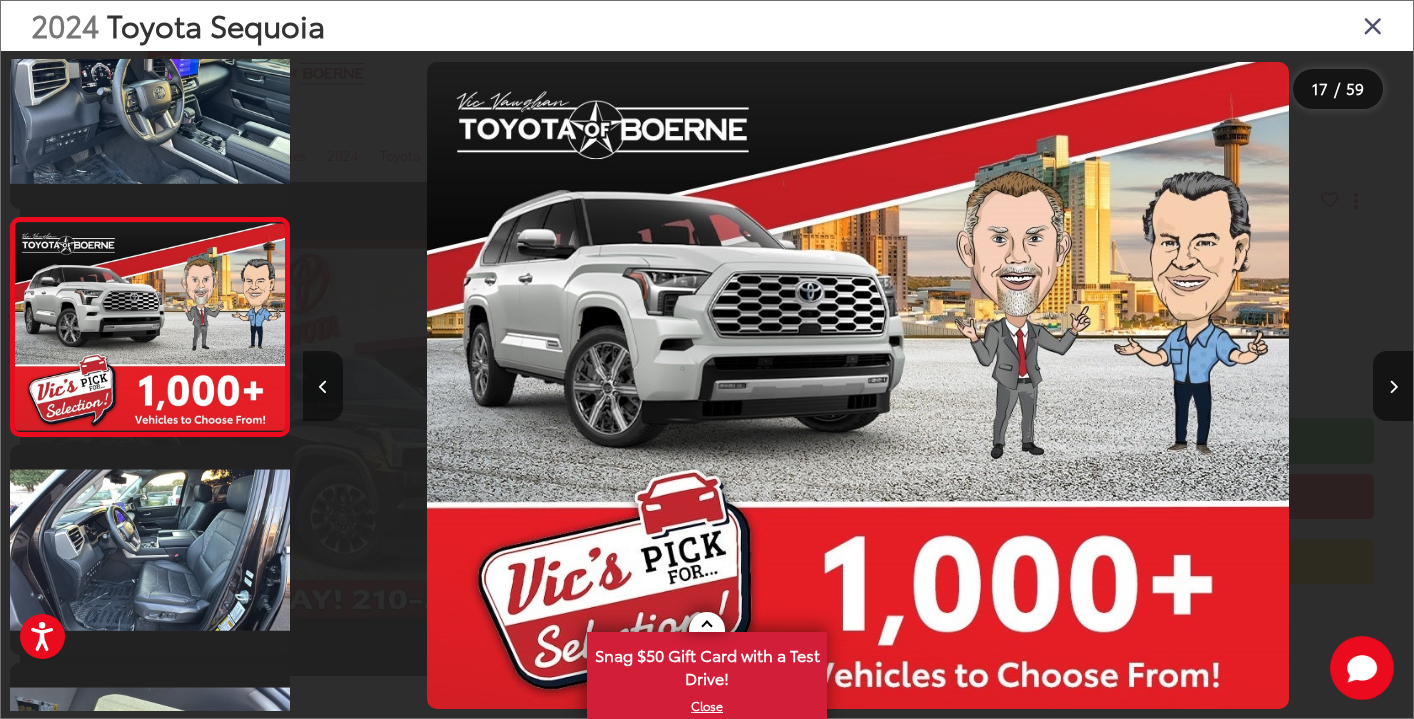 click at bounding box center [323, 387] 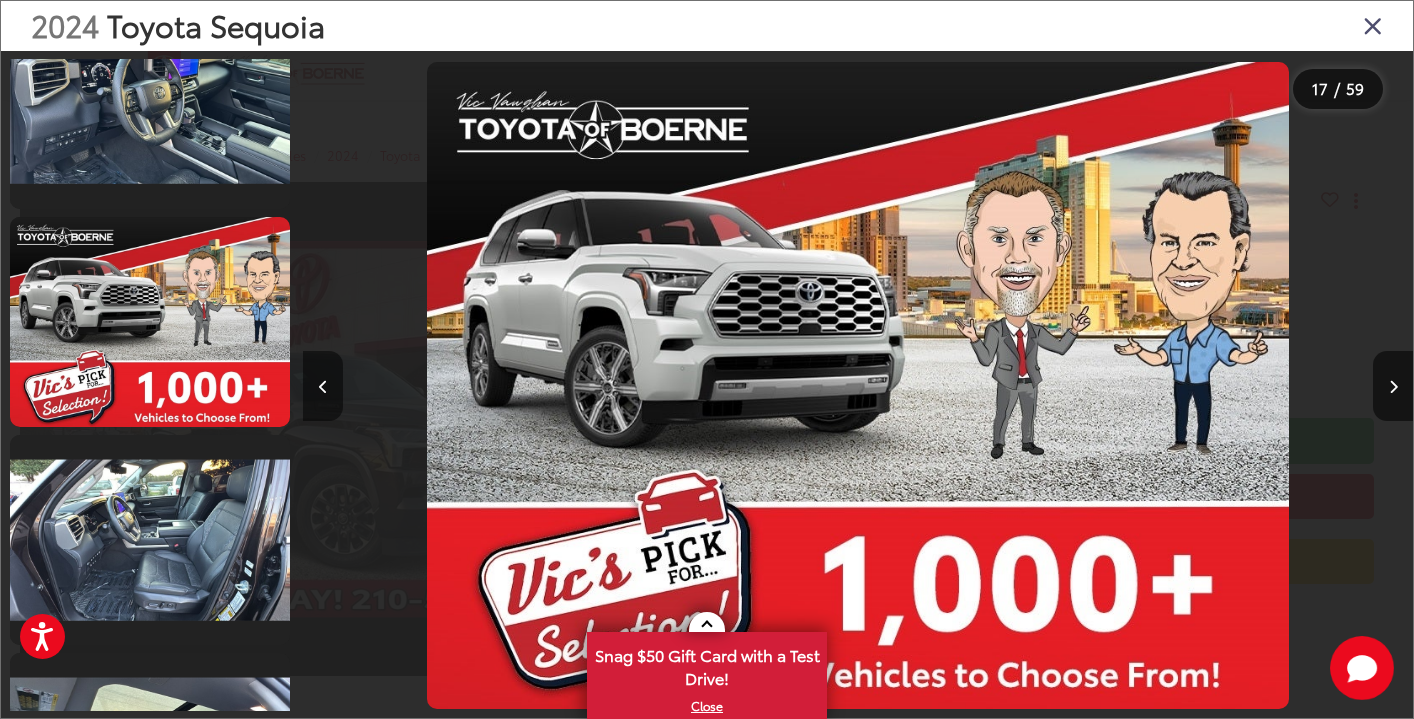 scroll, scrollTop: 3124, scrollLeft: 0, axis: vertical 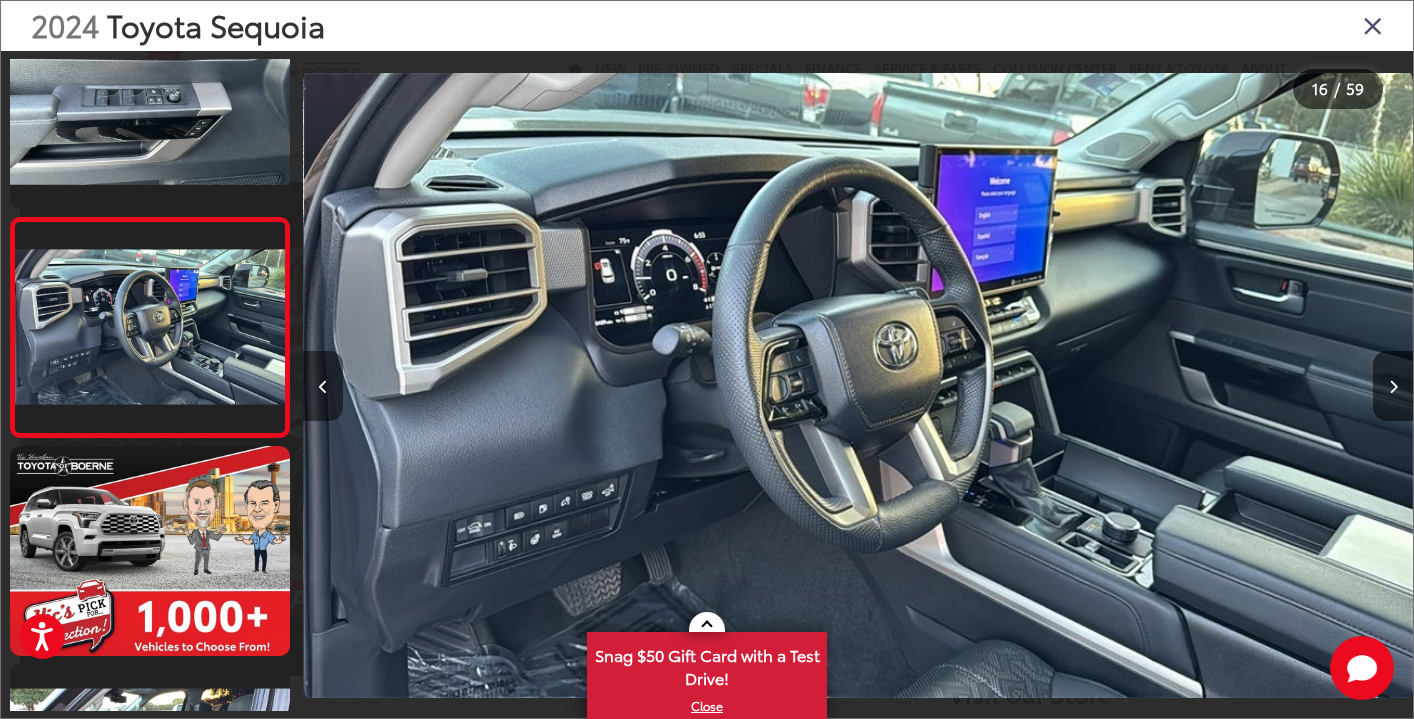 click at bounding box center (323, 387) 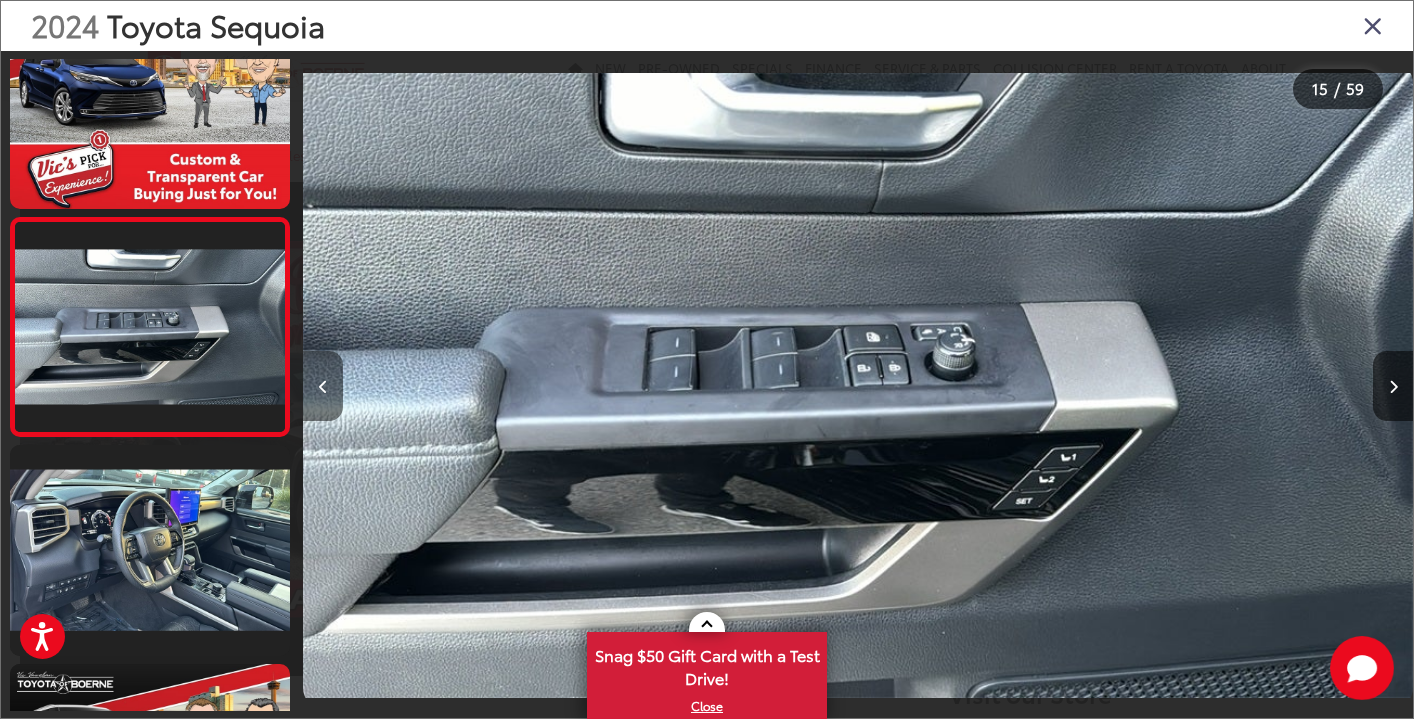 click at bounding box center [323, 387] 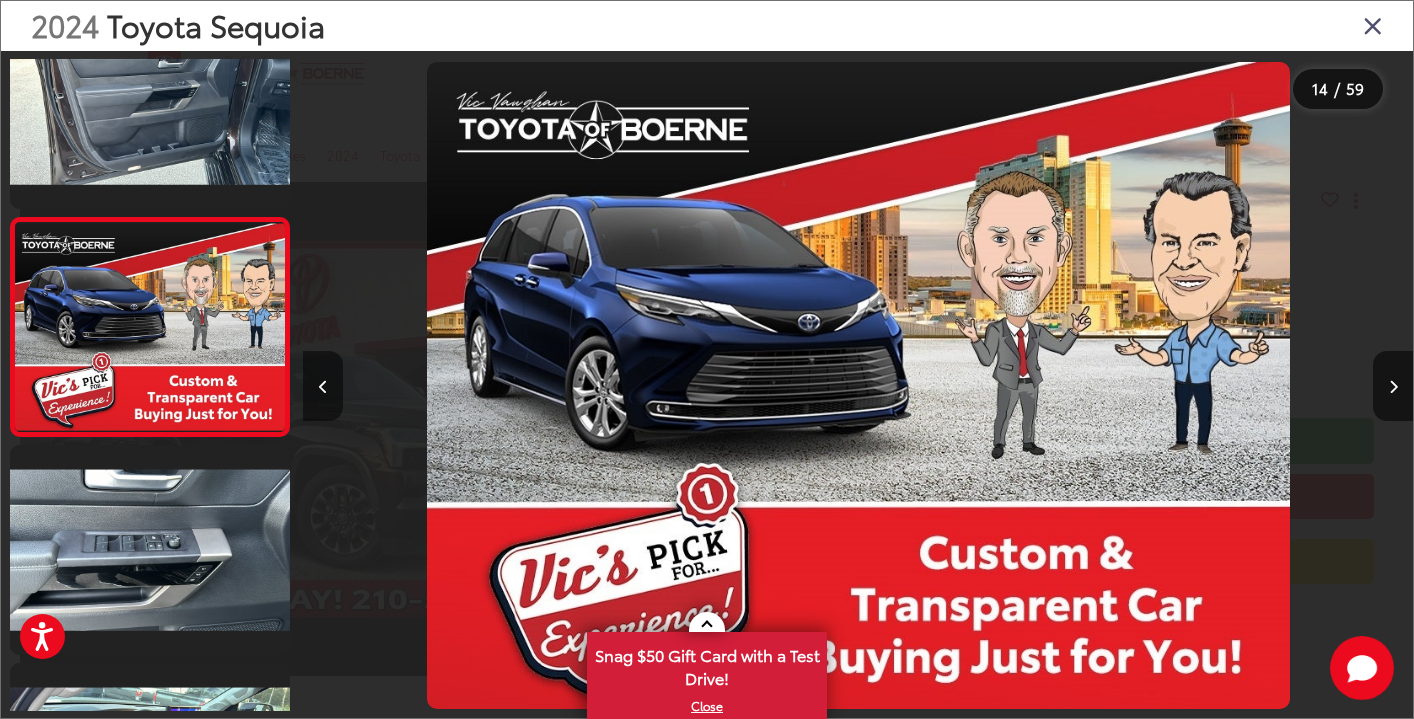click at bounding box center (323, 387) 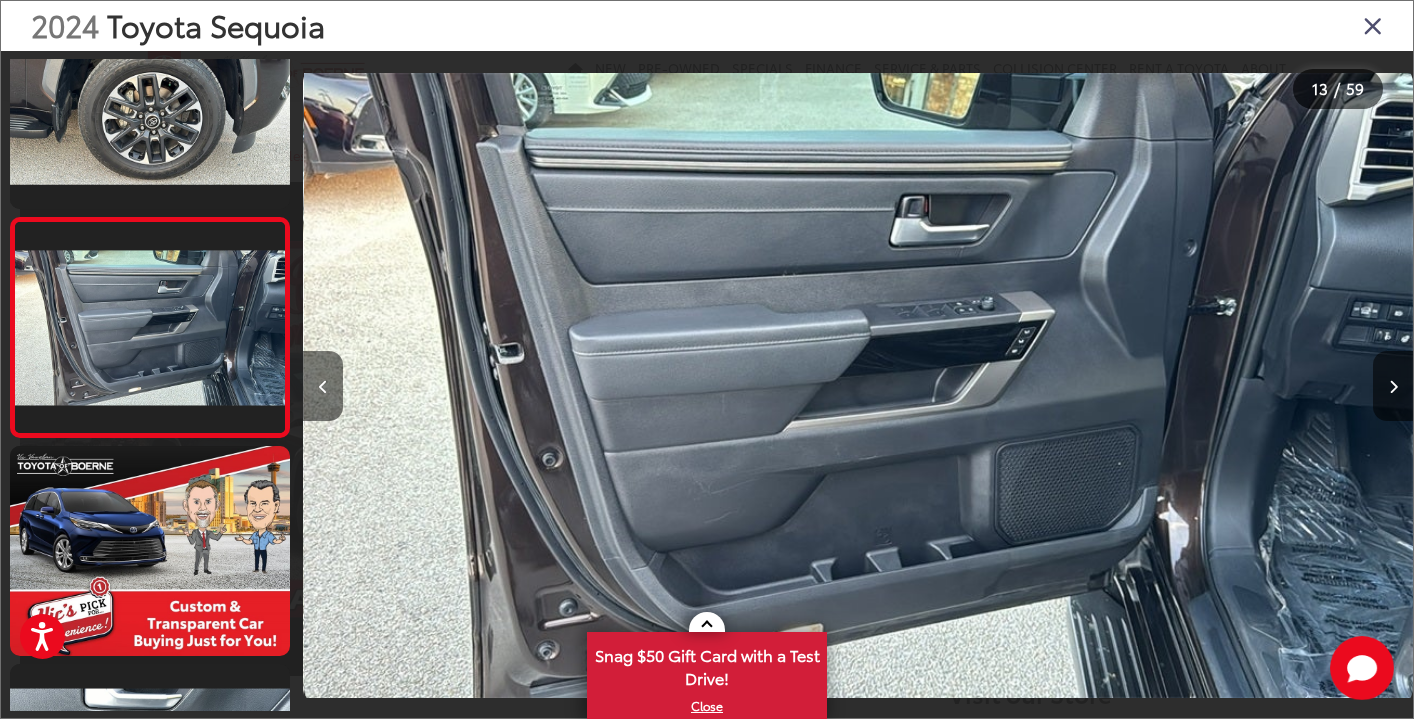 click at bounding box center [323, 387] 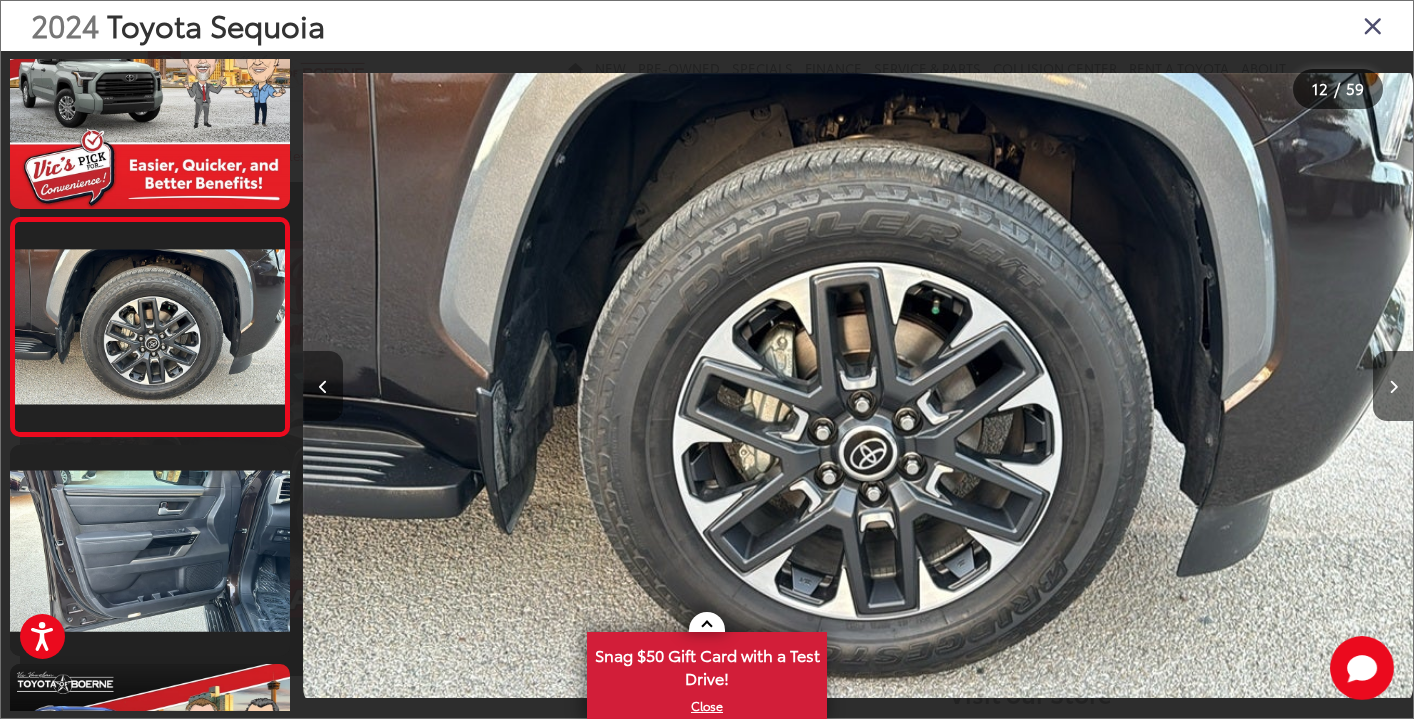 click at bounding box center [323, 387] 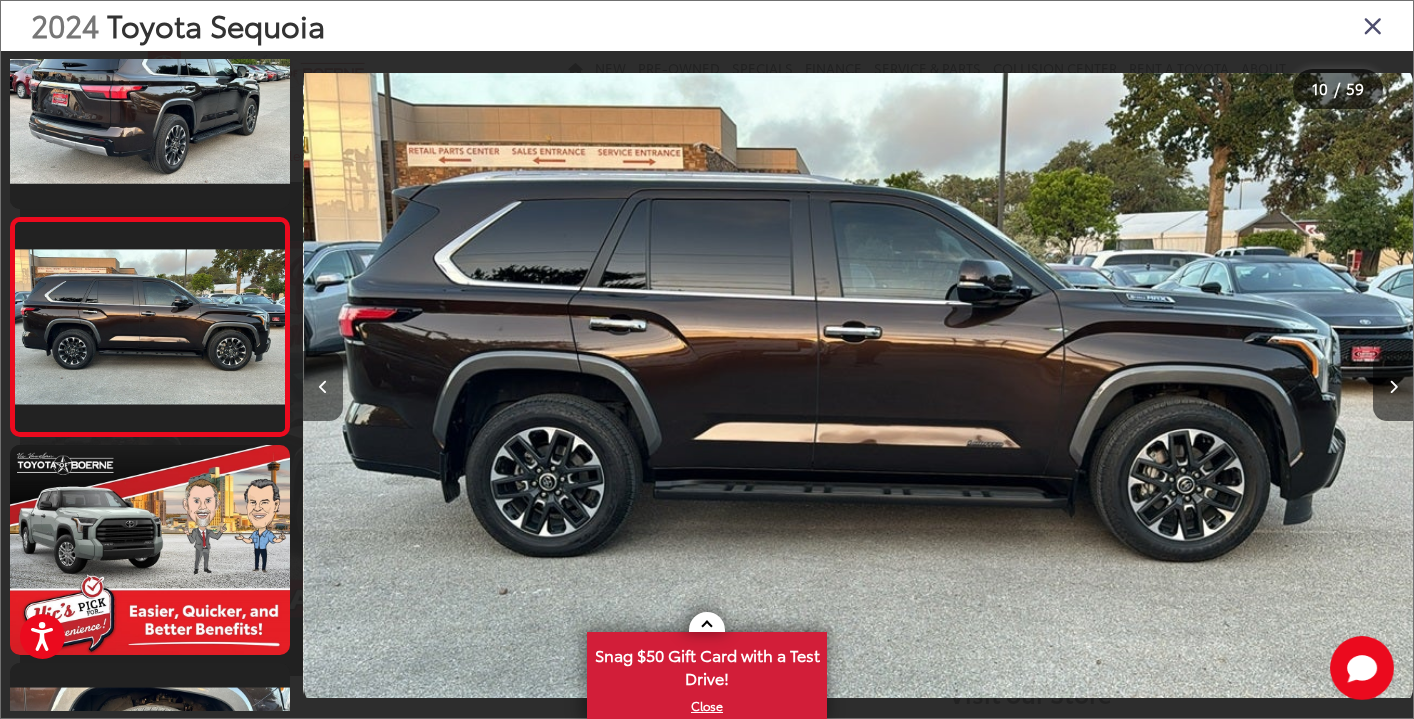 click at bounding box center [323, 387] 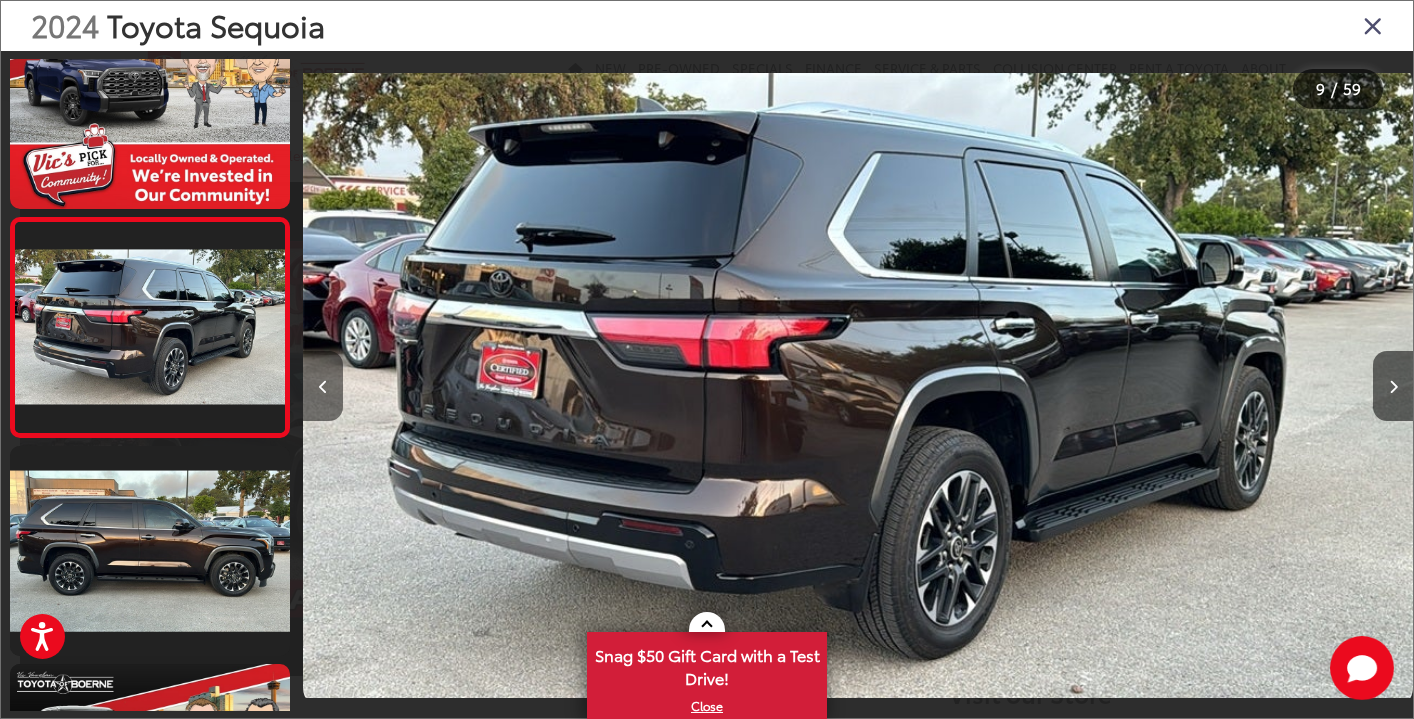 click at bounding box center (323, 387) 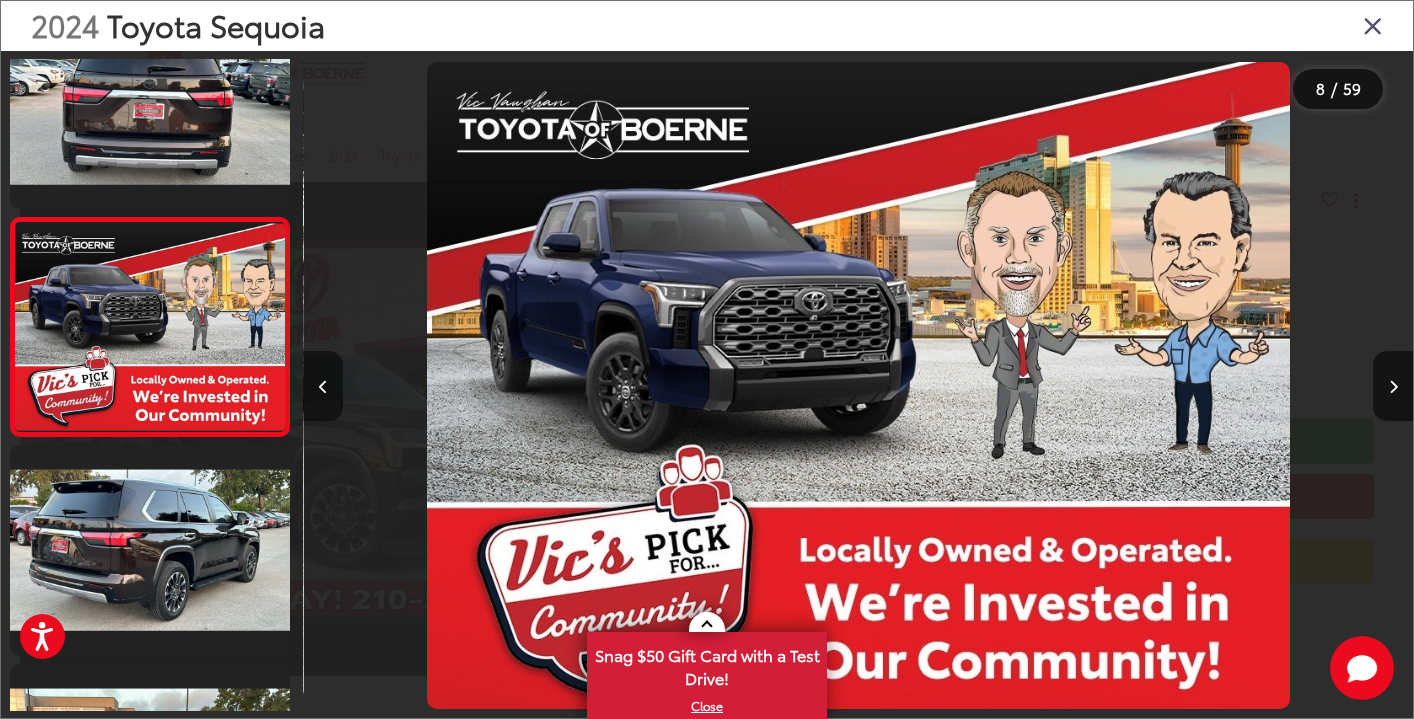 click at bounding box center [323, 387] 